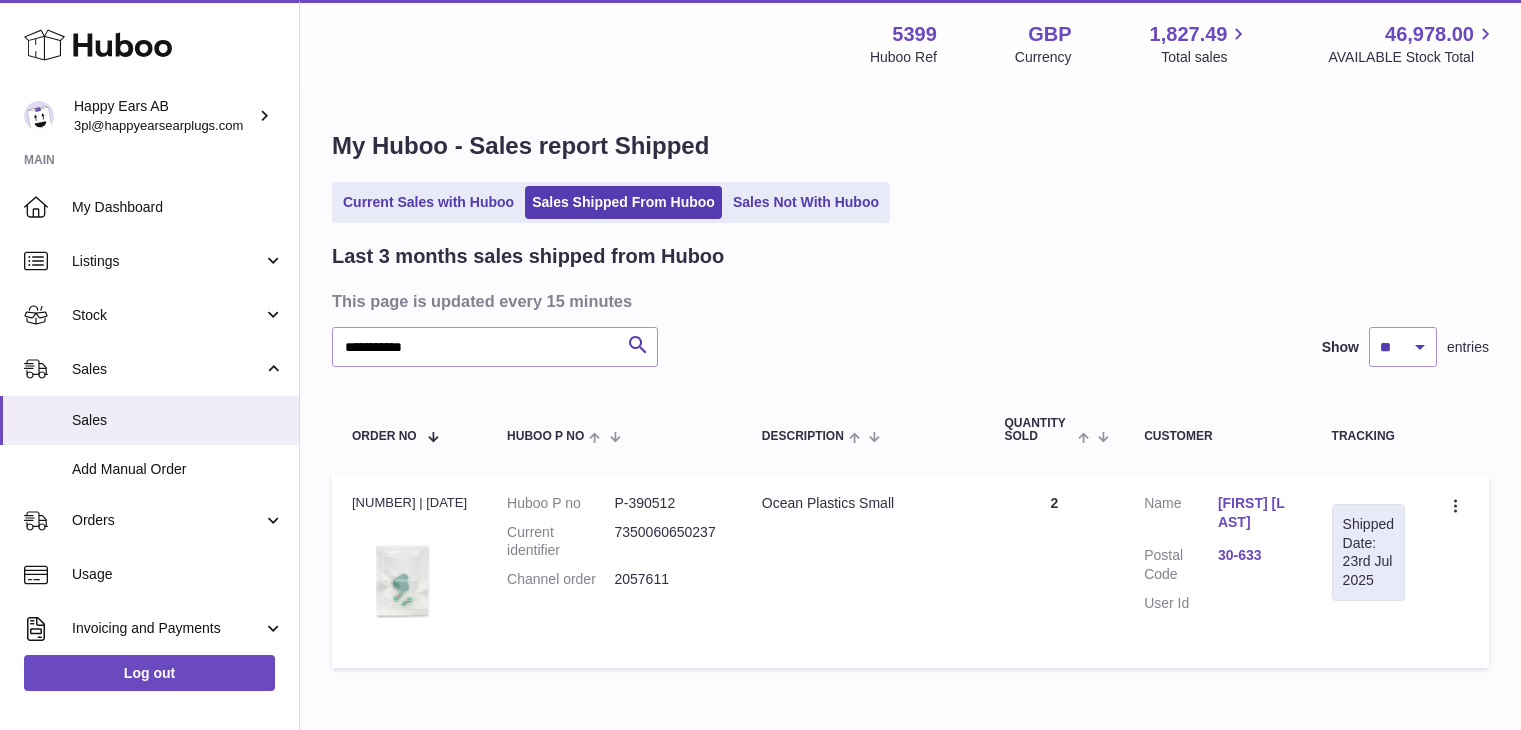 click on "Add Manual Order" at bounding box center [149, 469] 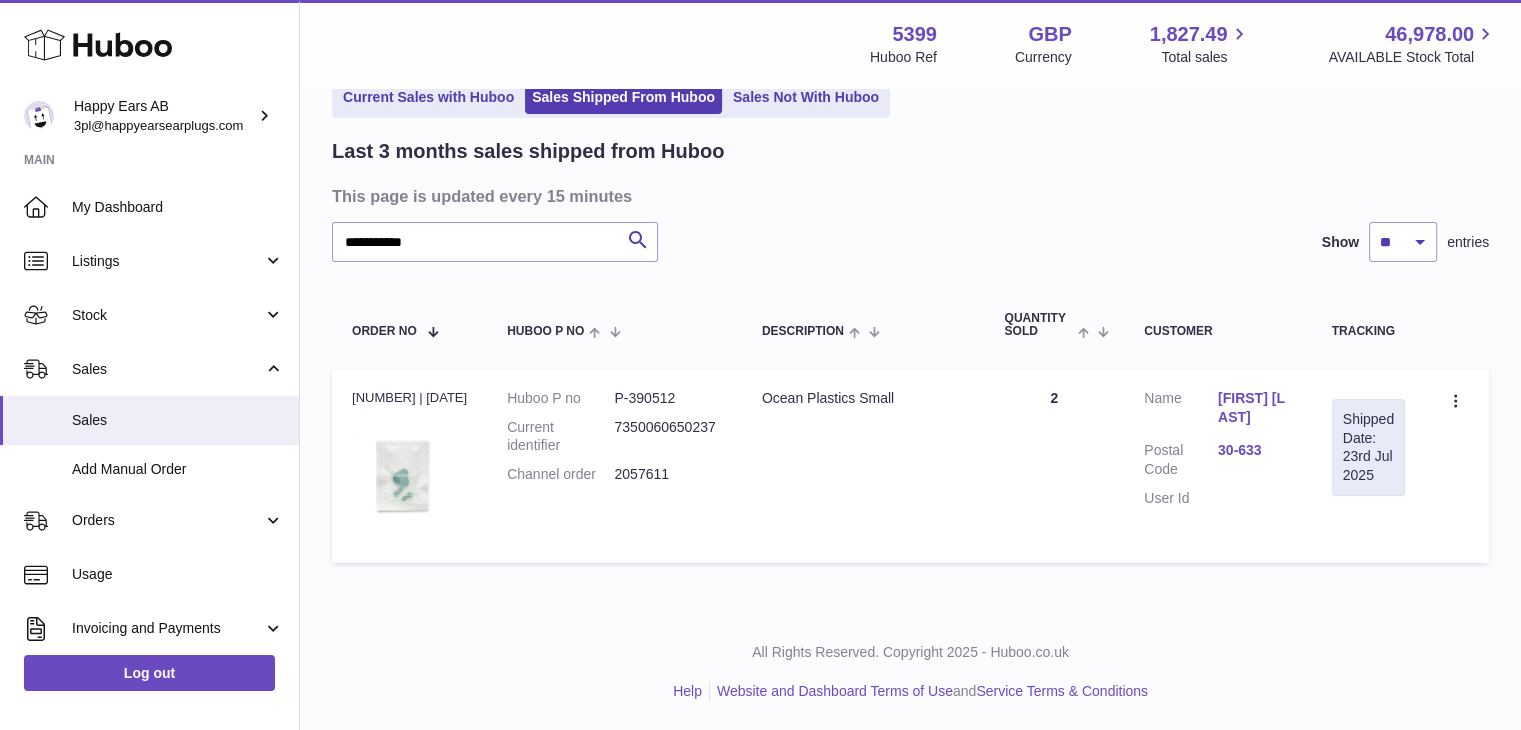 scroll, scrollTop: 0, scrollLeft: 0, axis: both 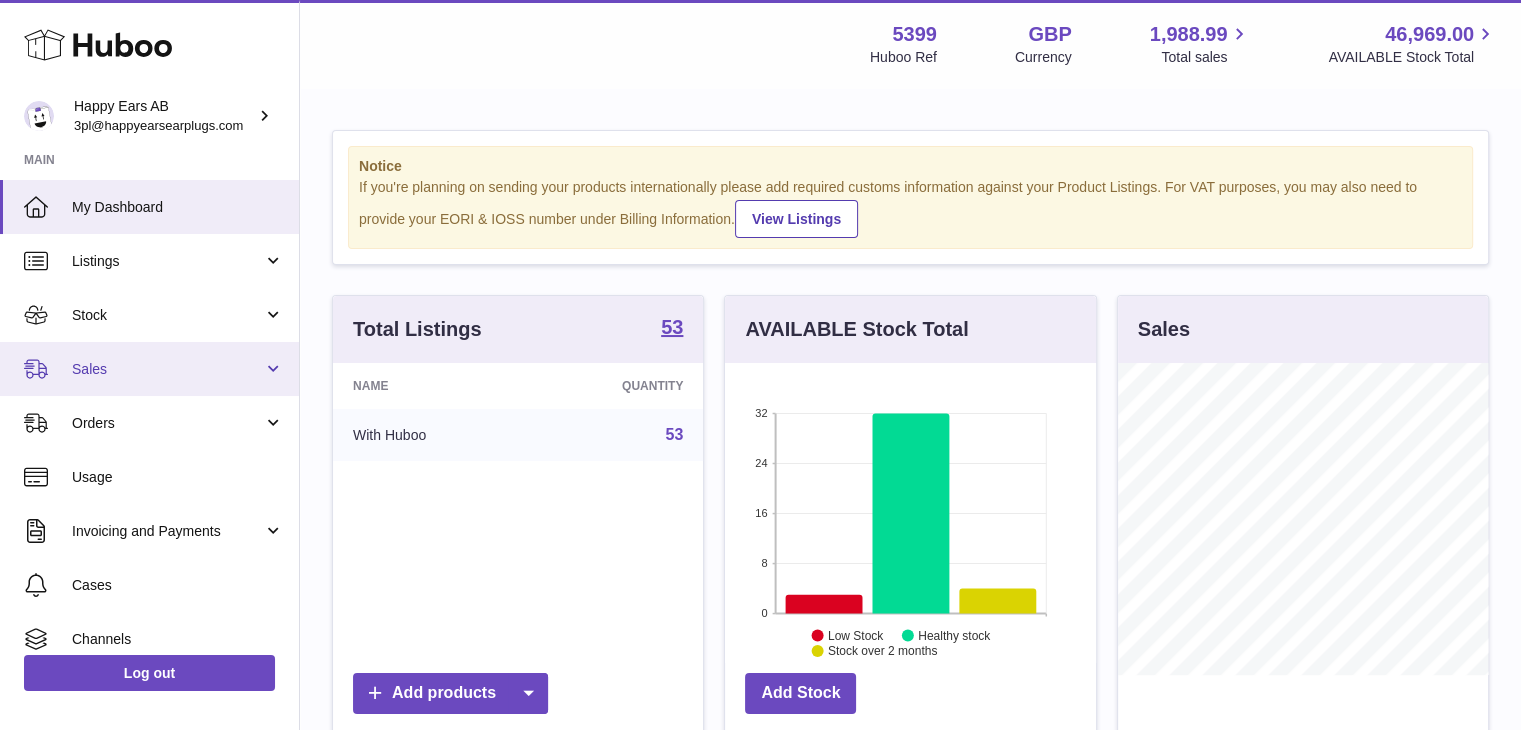 click on "Sales" at bounding box center [149, 369] 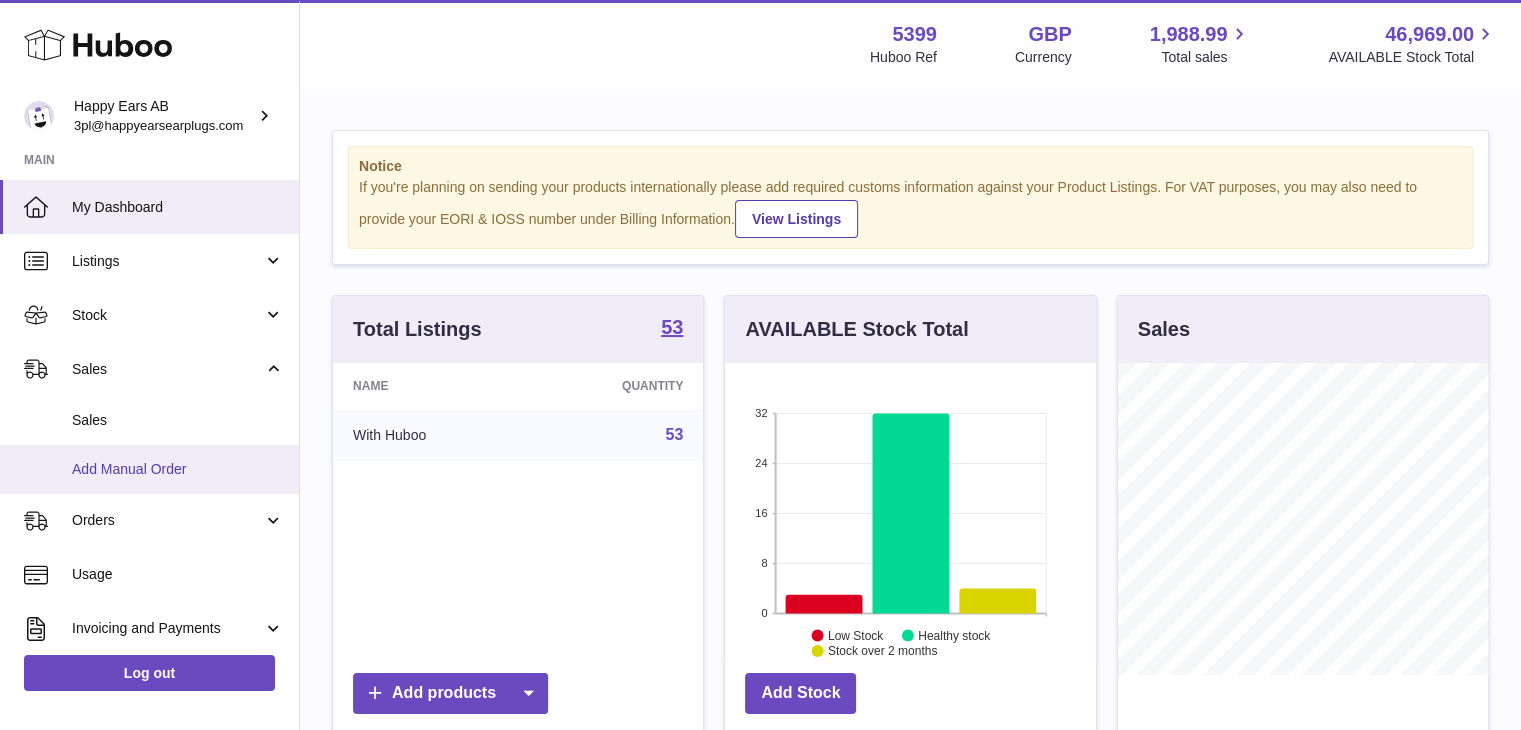 click on "Add Manual Order" at bounding box center [178, 469] 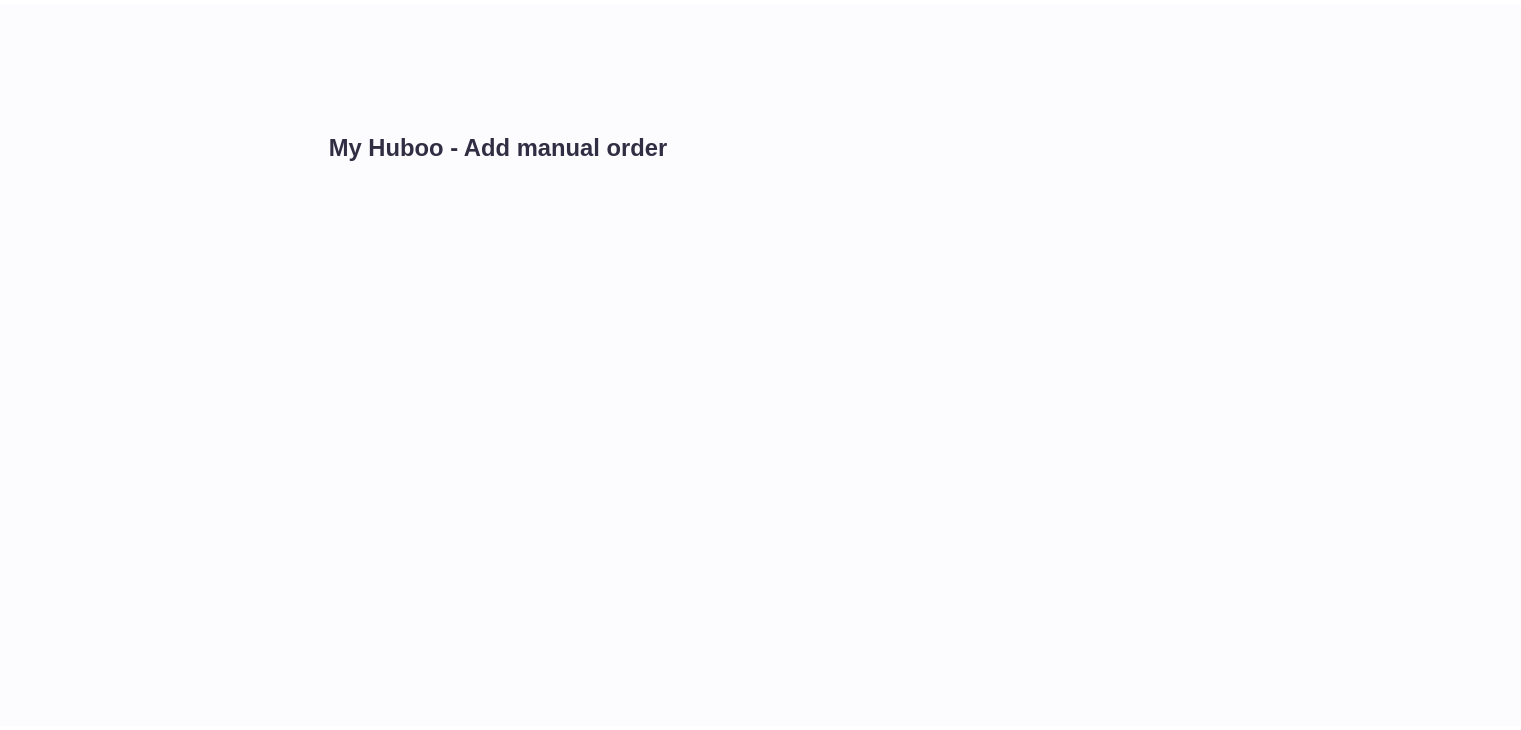 scroll, scrollTop: 0, scrollLeft: 0, axis: both 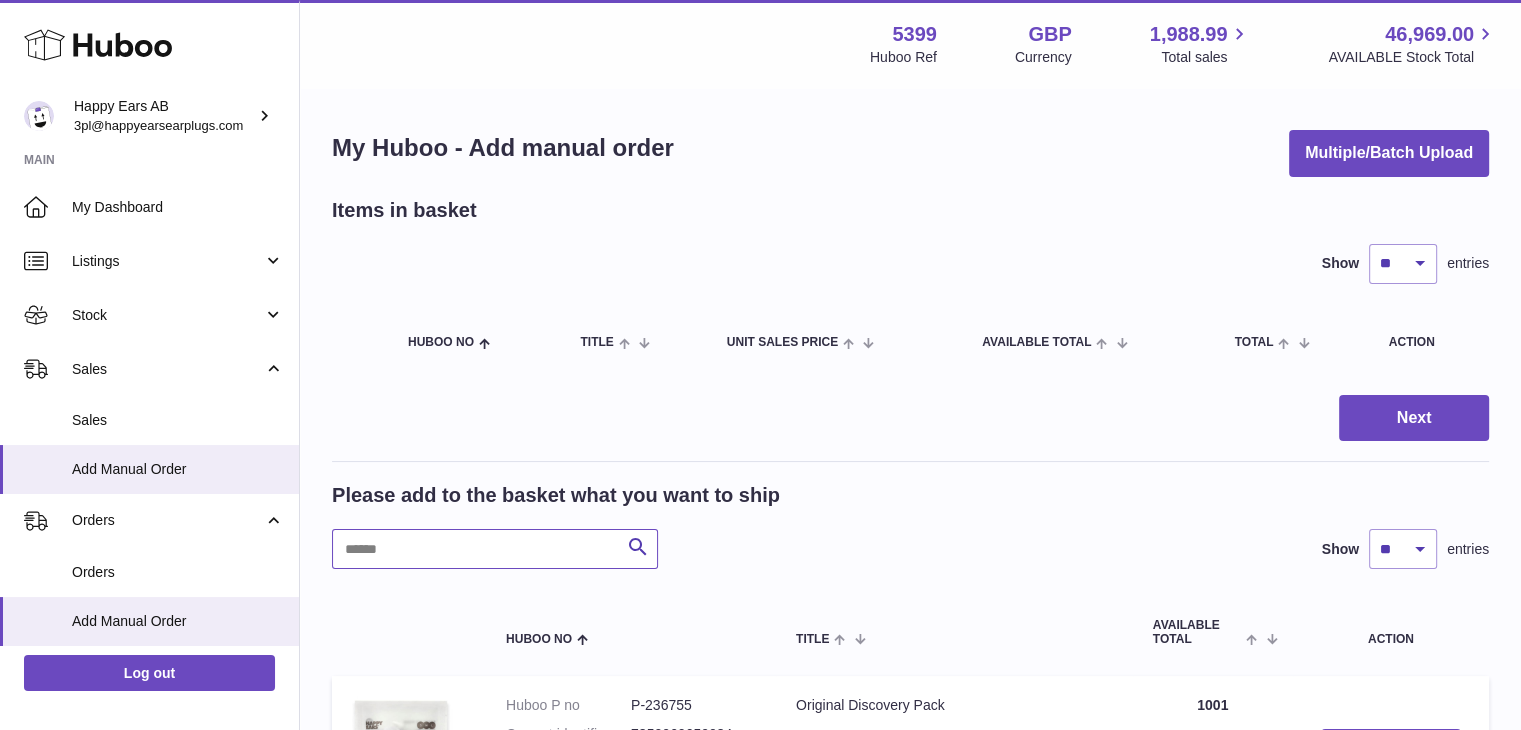 click at bounding box center (495, 549) 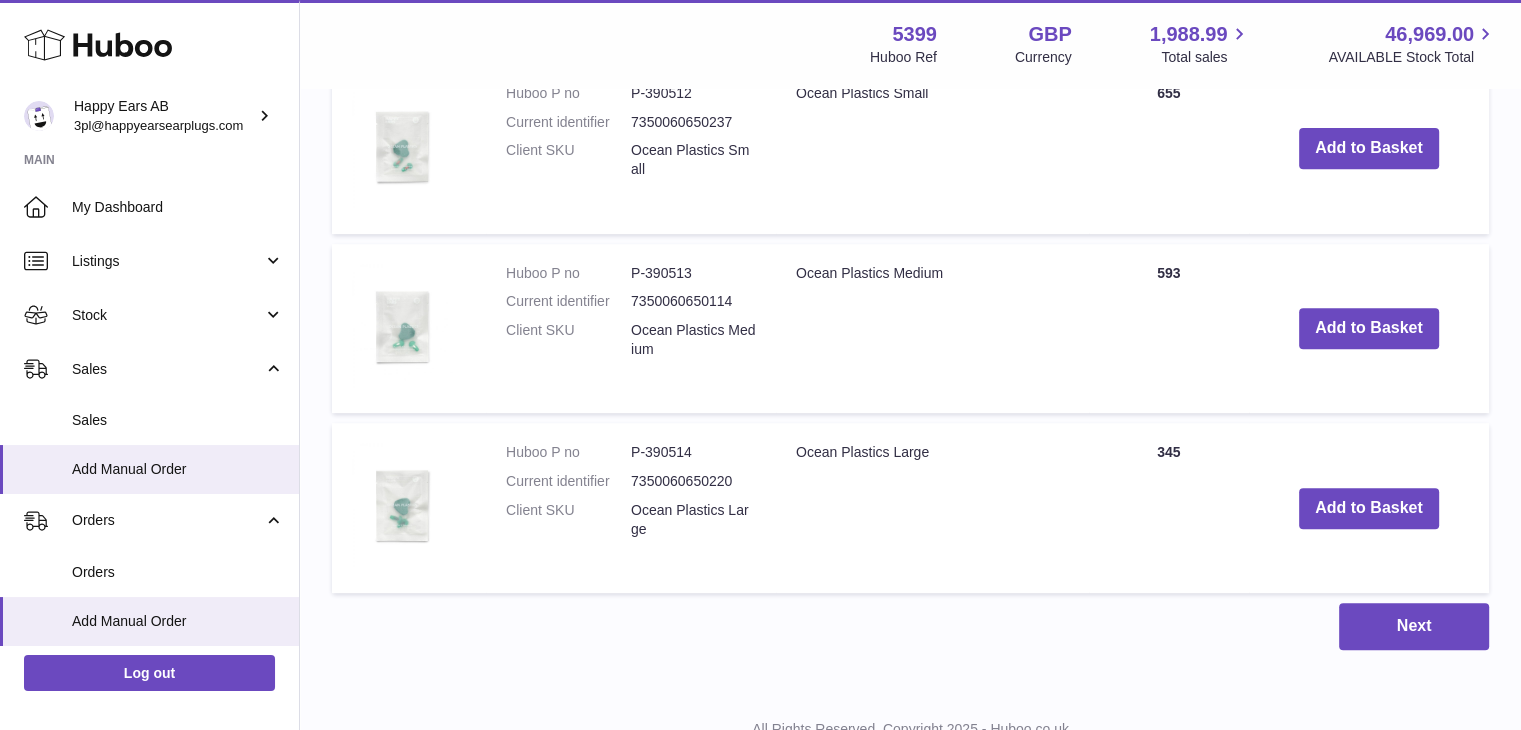 scroll, scrollTop: 794, scrollLeft: 0, axis: vertical 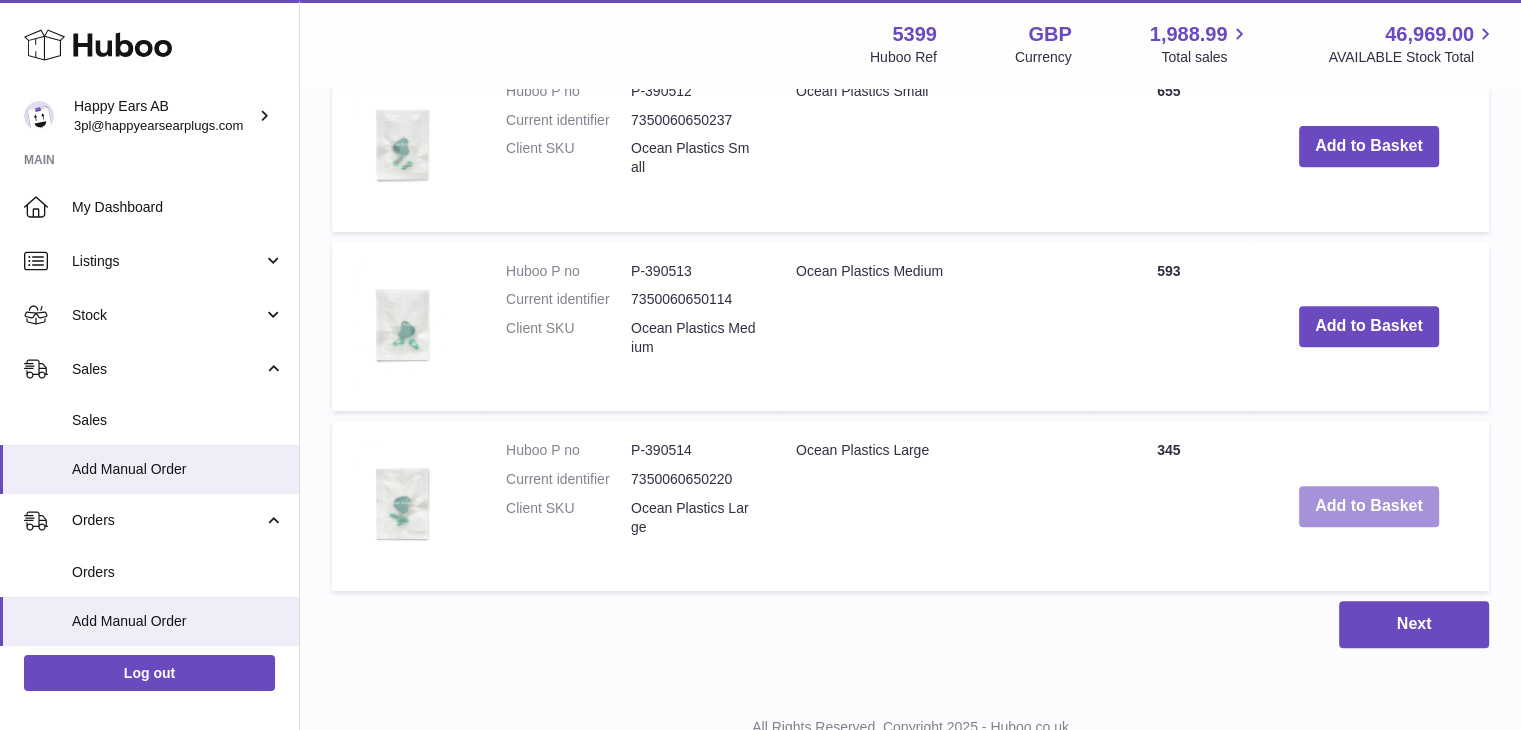 type on "*********" 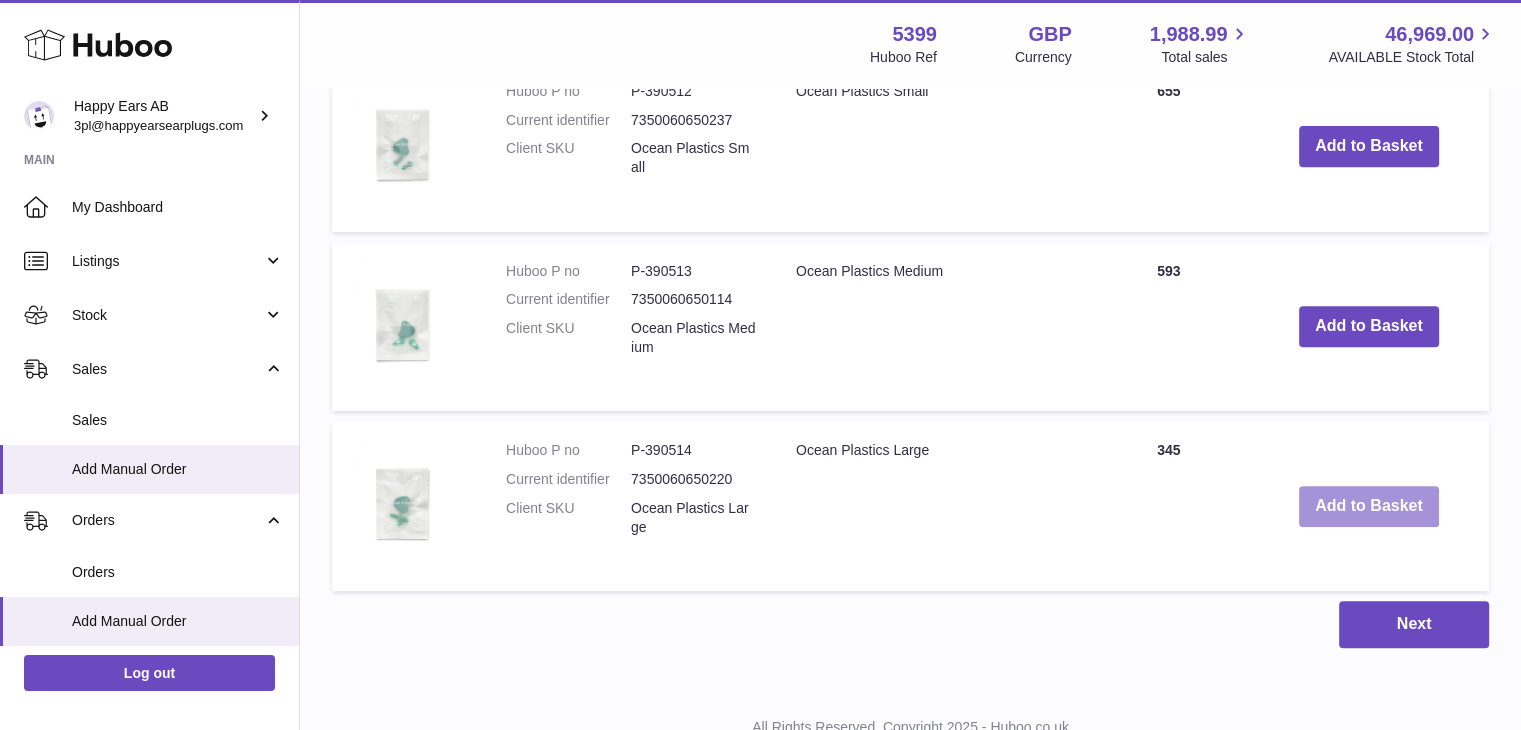 click on "Add to Basket" at bounding box center (1369, 506) 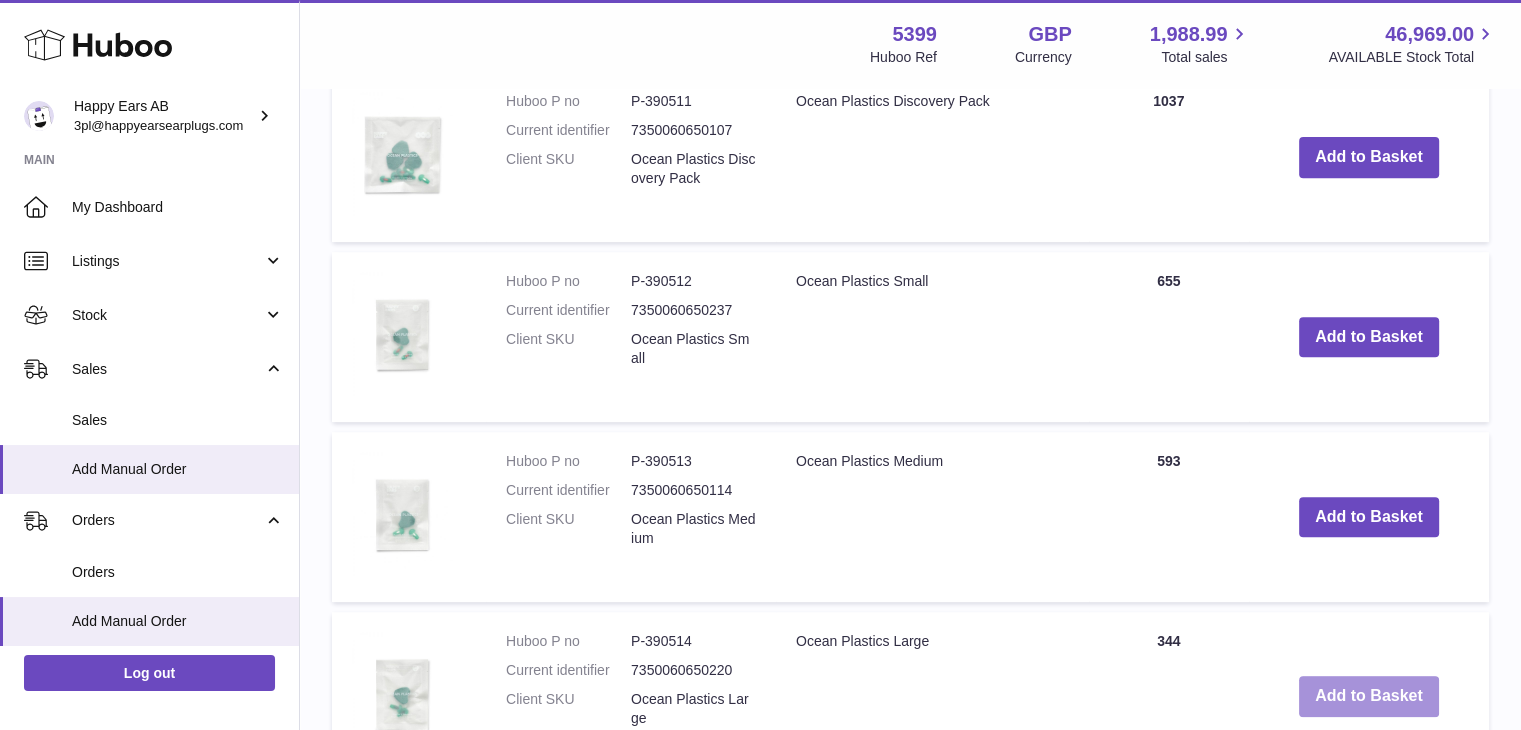 scroll, scrollTop: 984, scrollLeft: 0, axis: vertical 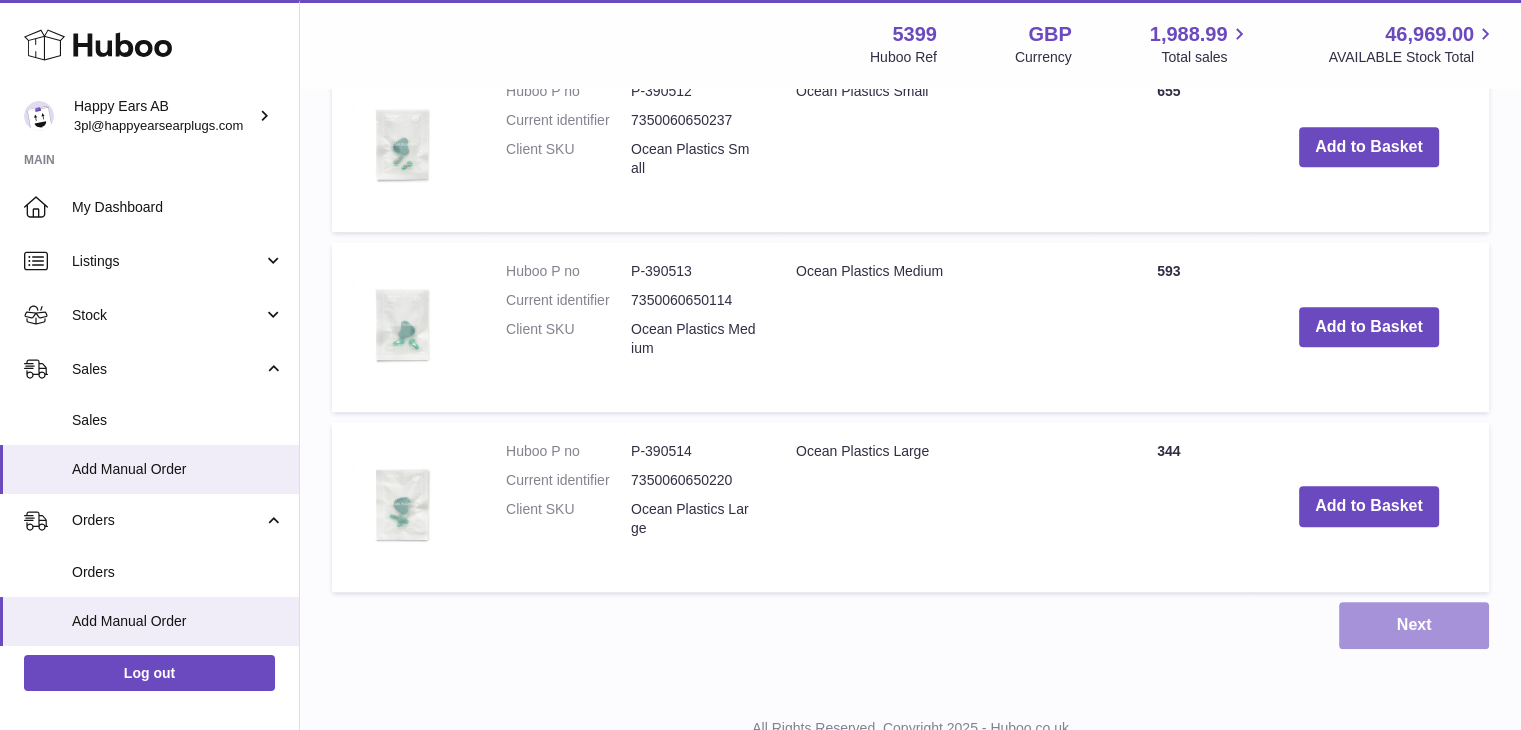 click on "Next" at bounding box center (1414, 625) 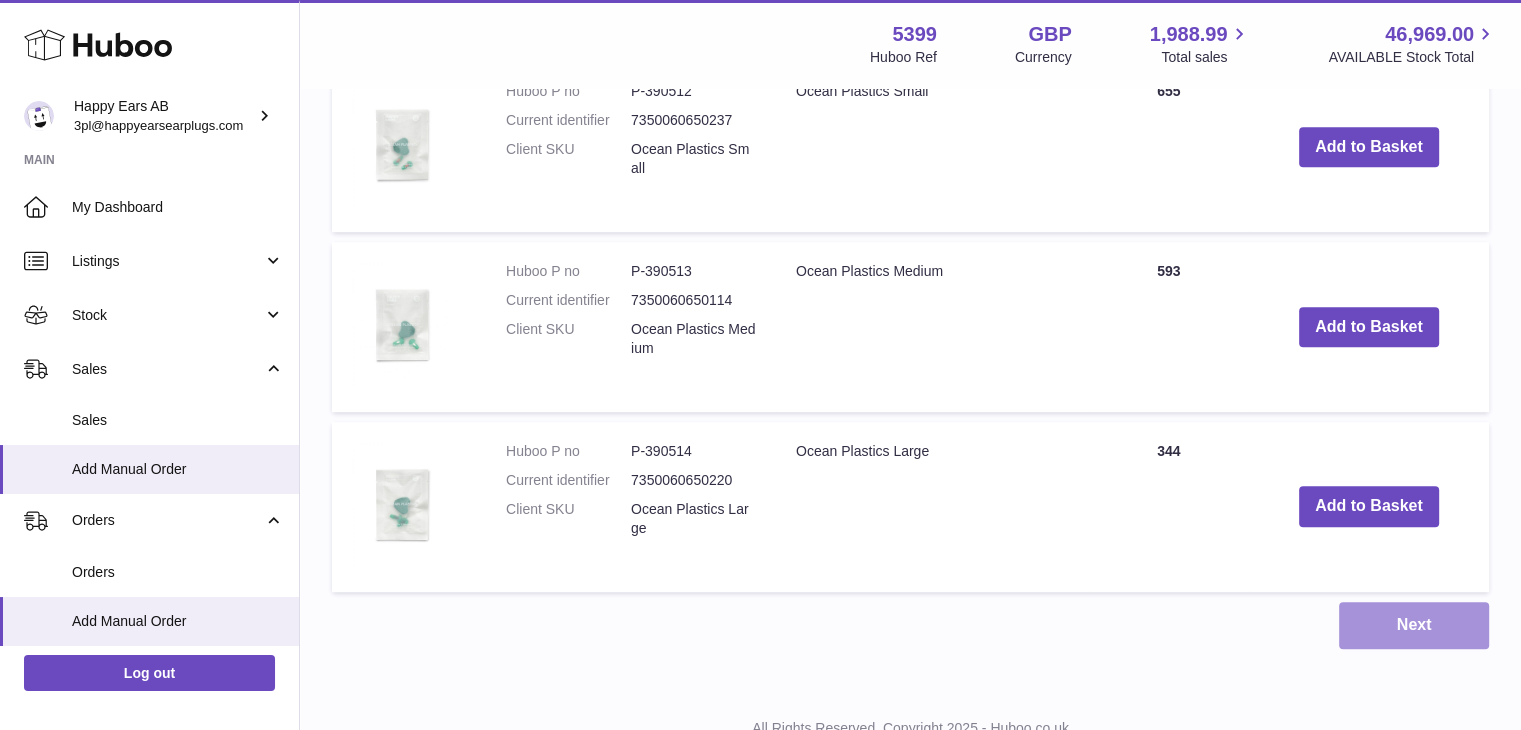 scroll, scrollTop: 0, scrollLeft: 0, axis: both 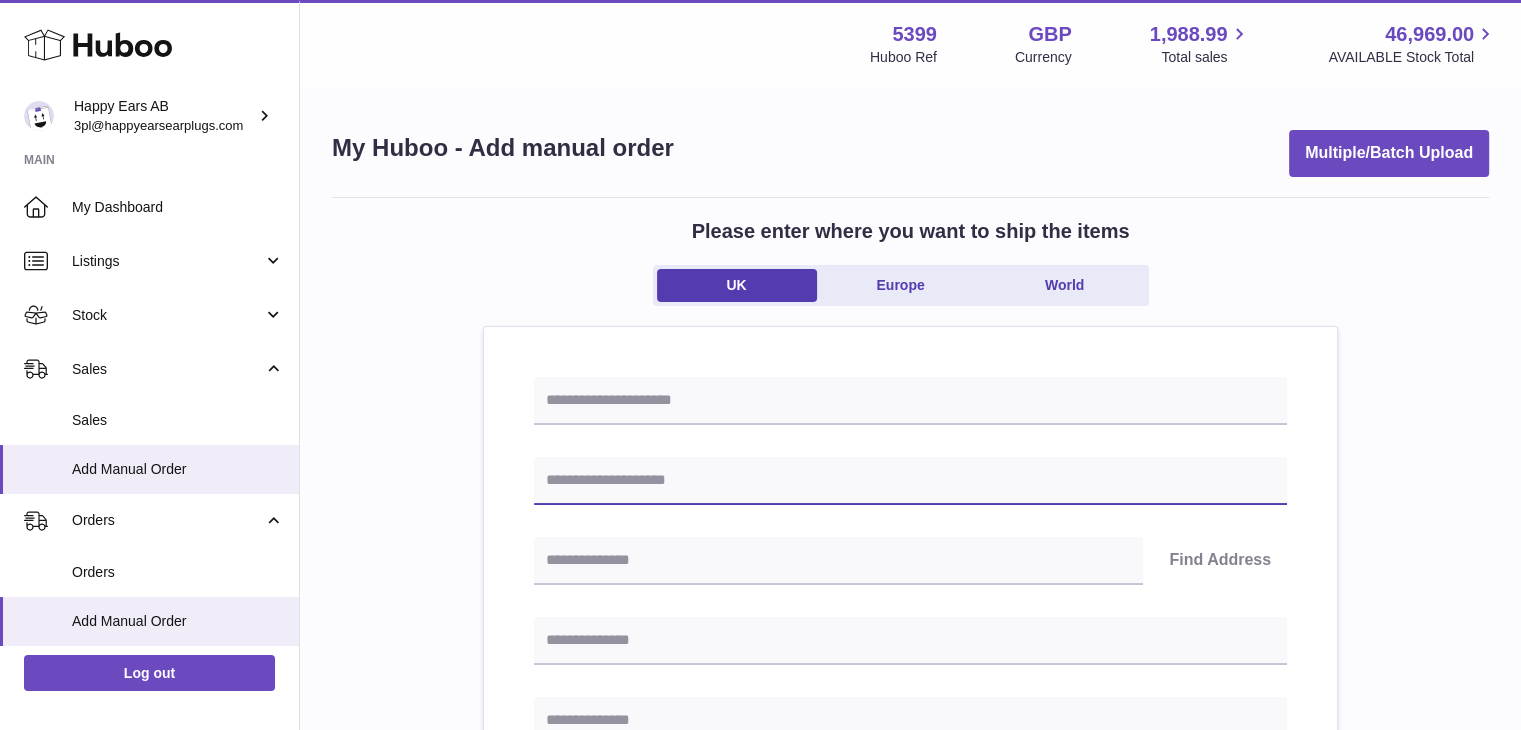 click at bounding box center [910, 481] 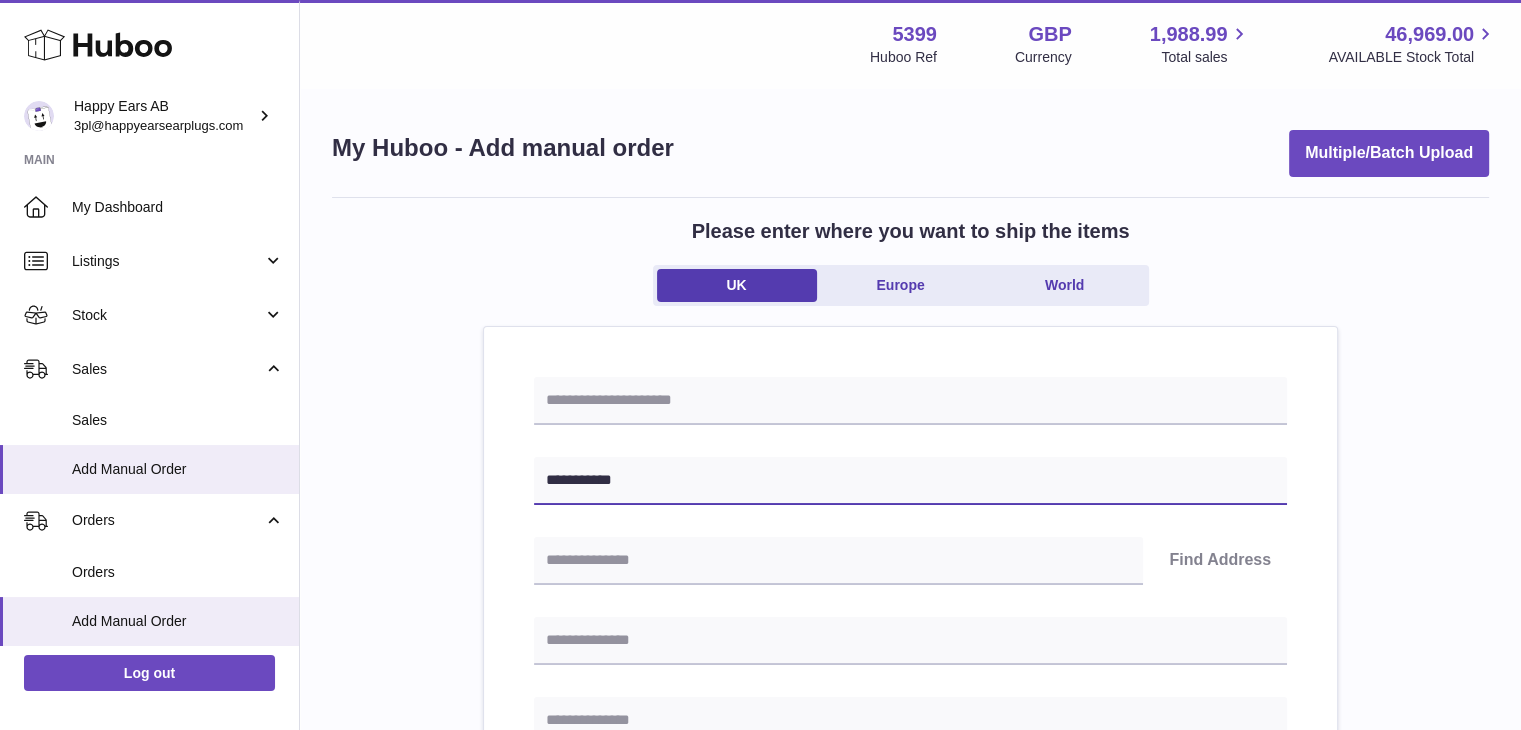 type on "**********" 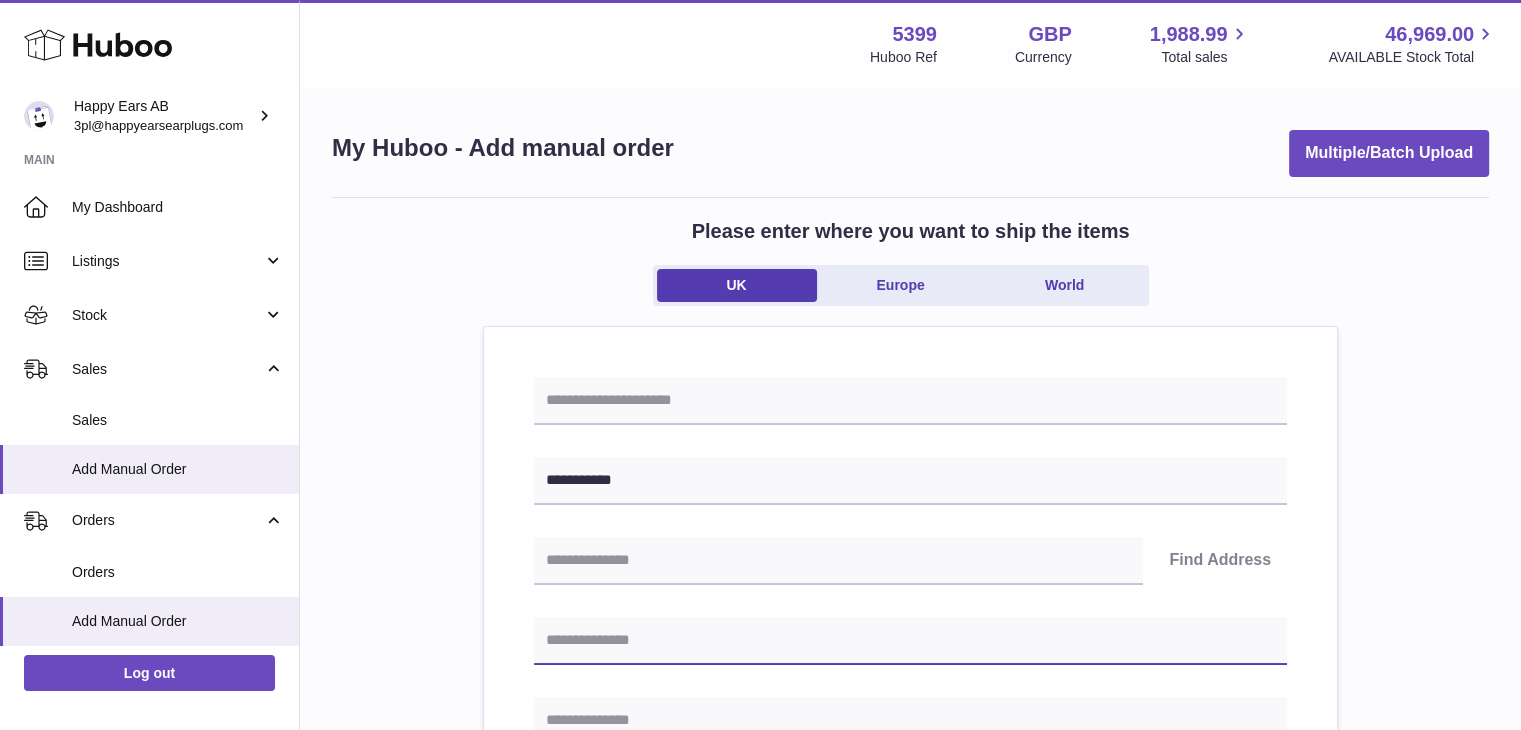 click at bounding box center (910, 641) 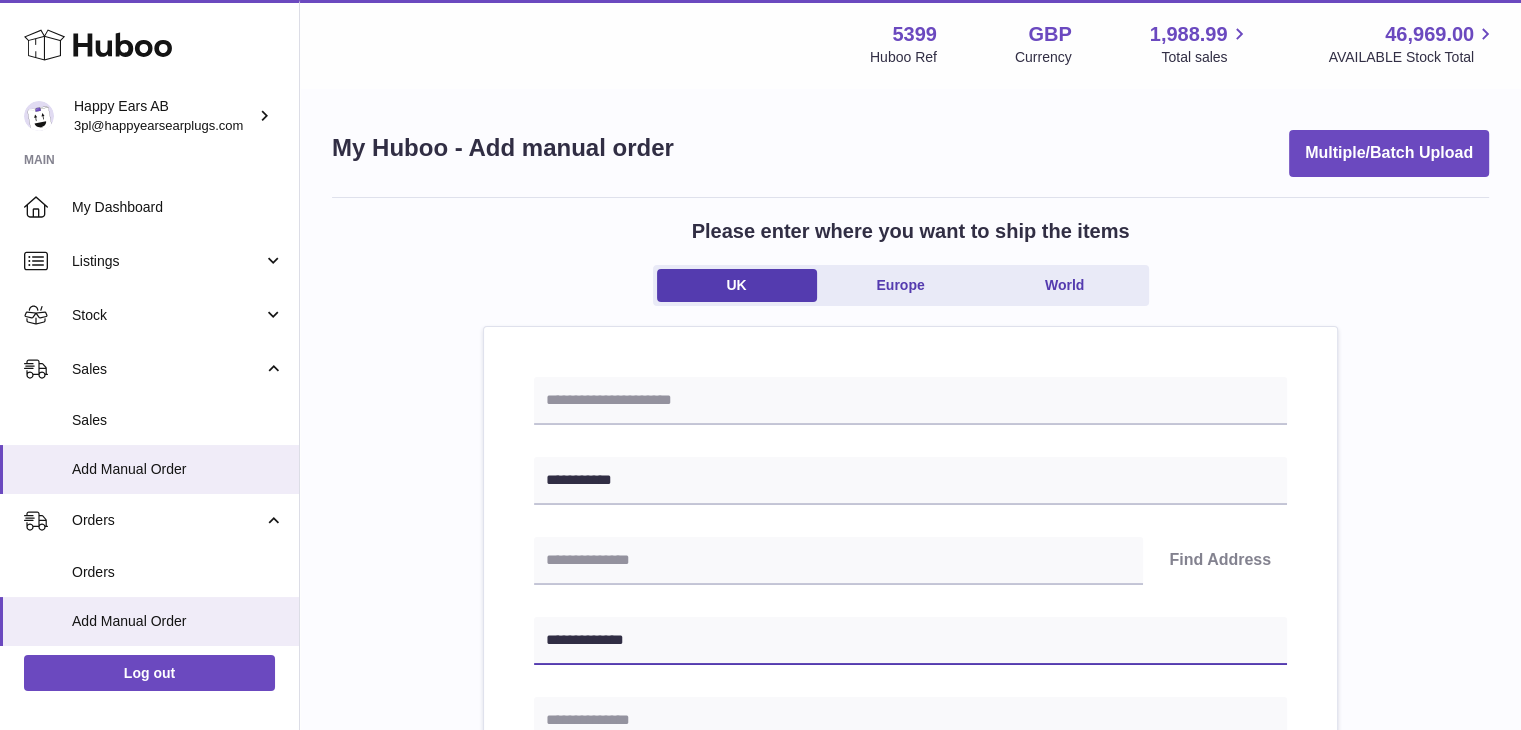 type on "**********" 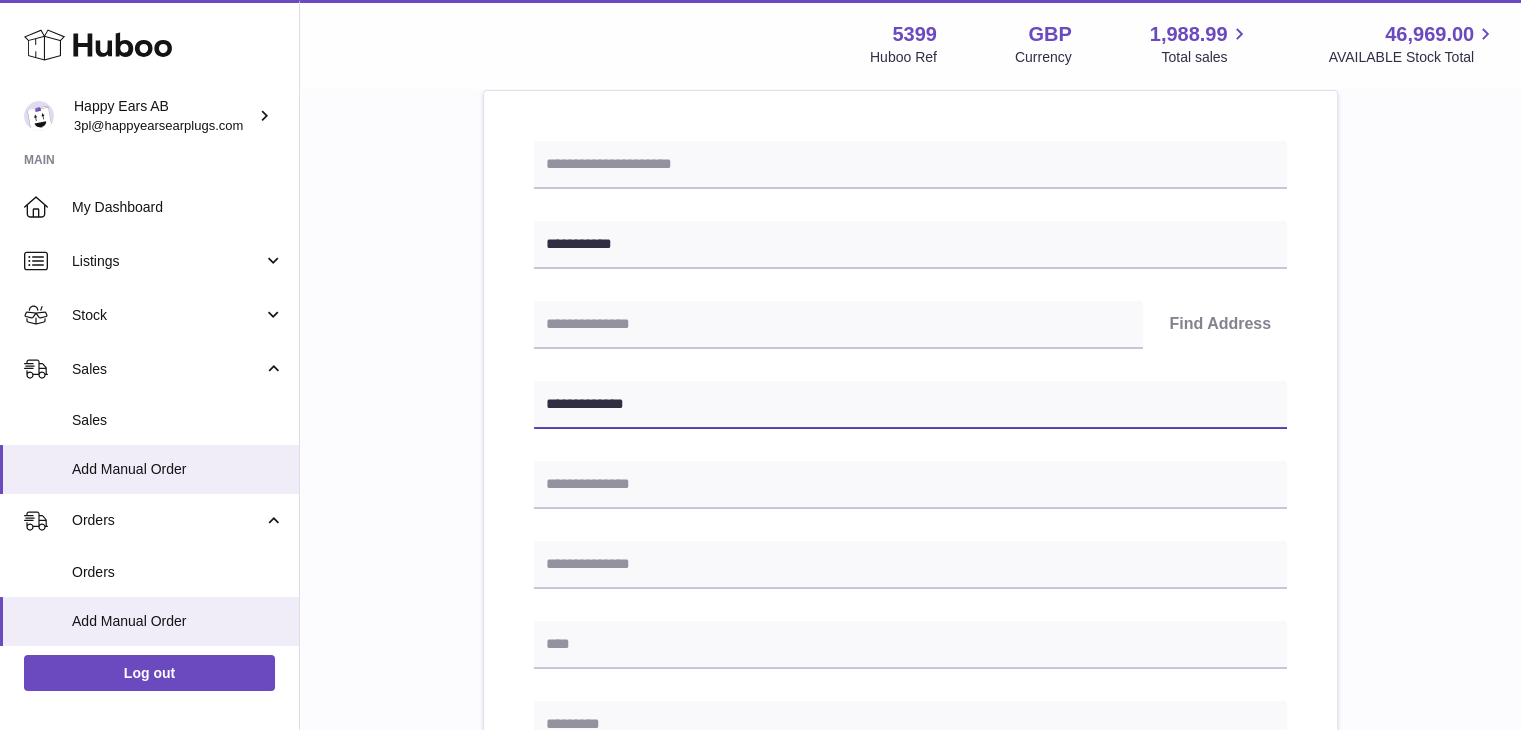scroll, scrollTop: 240, scrollLeft: 0, axis: vertical 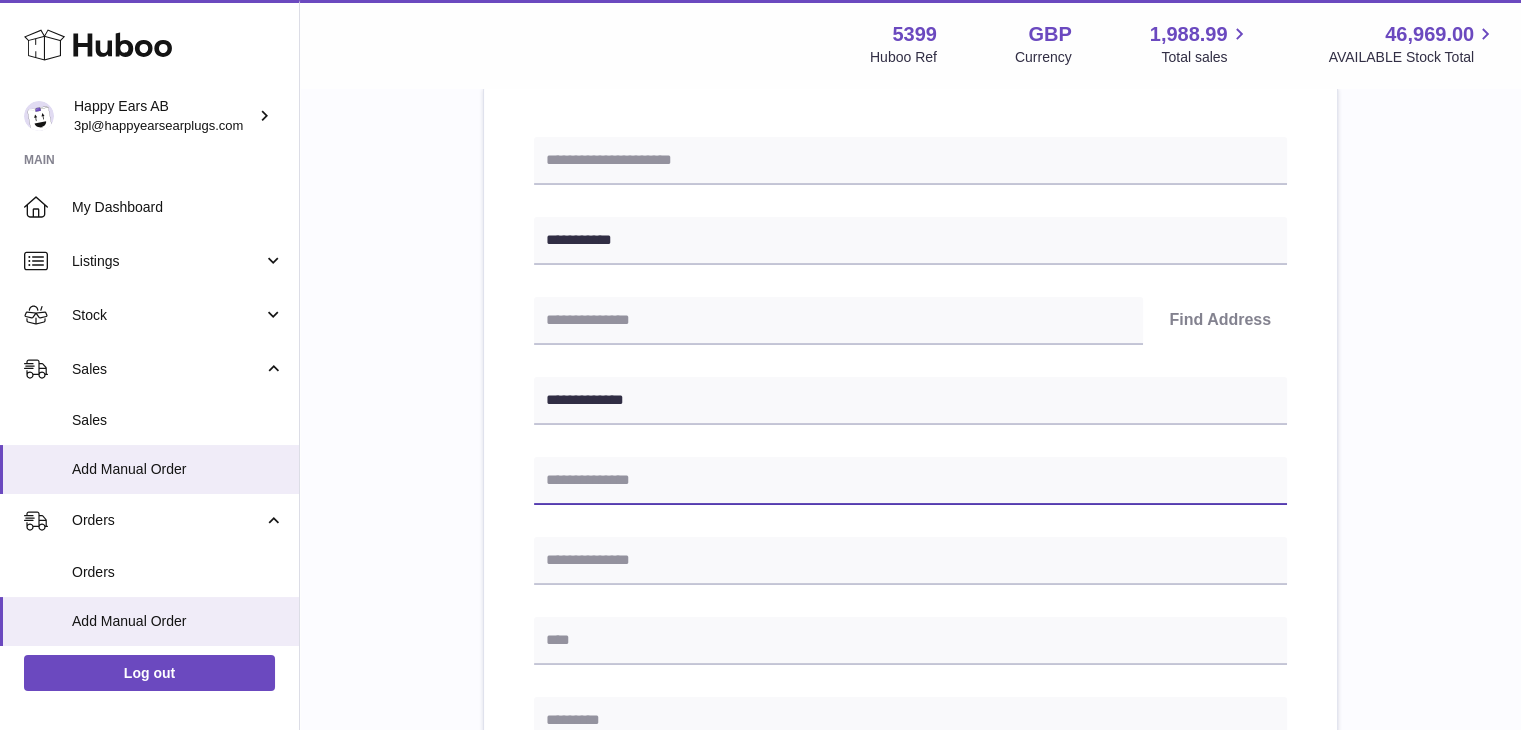 click at bounding box center [910, 481] 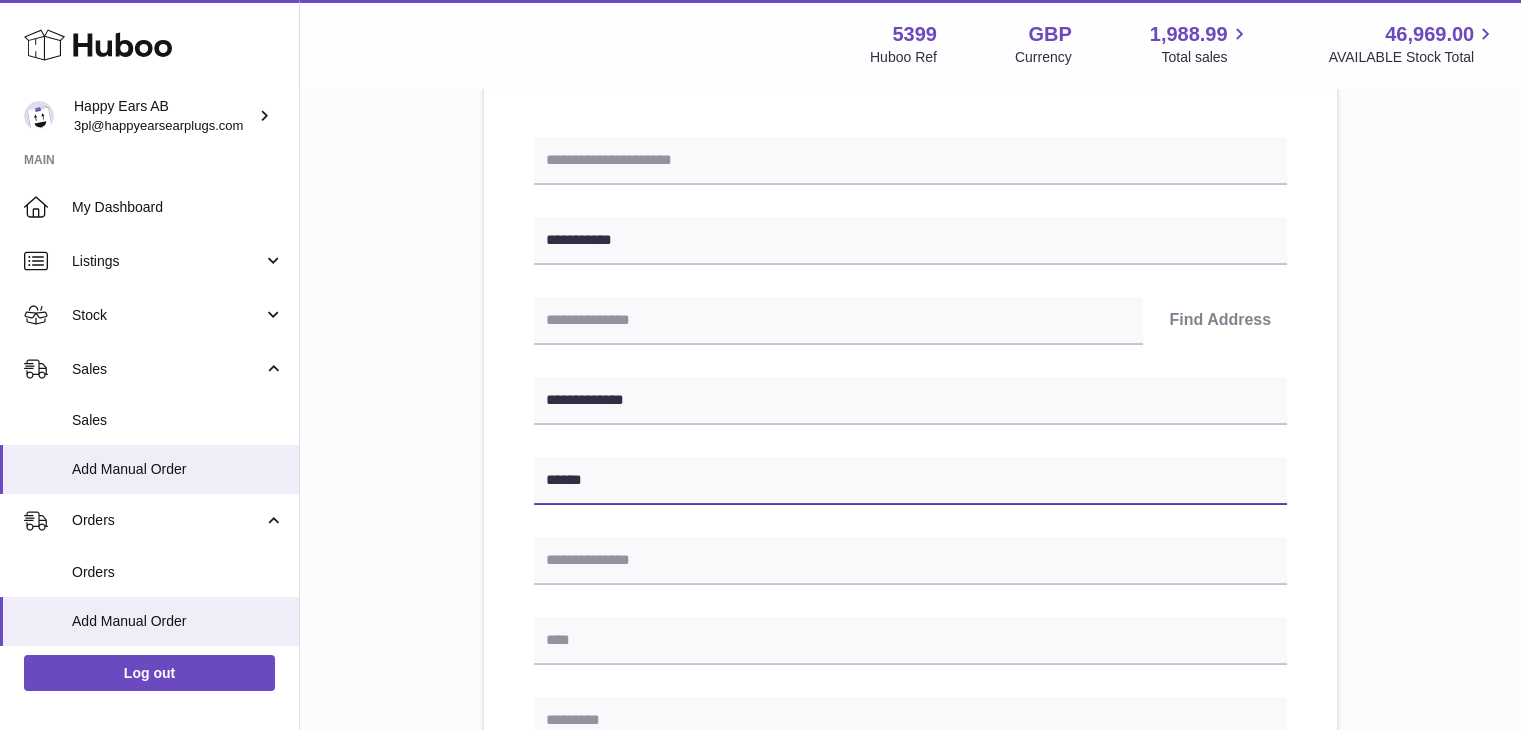 type on "******" 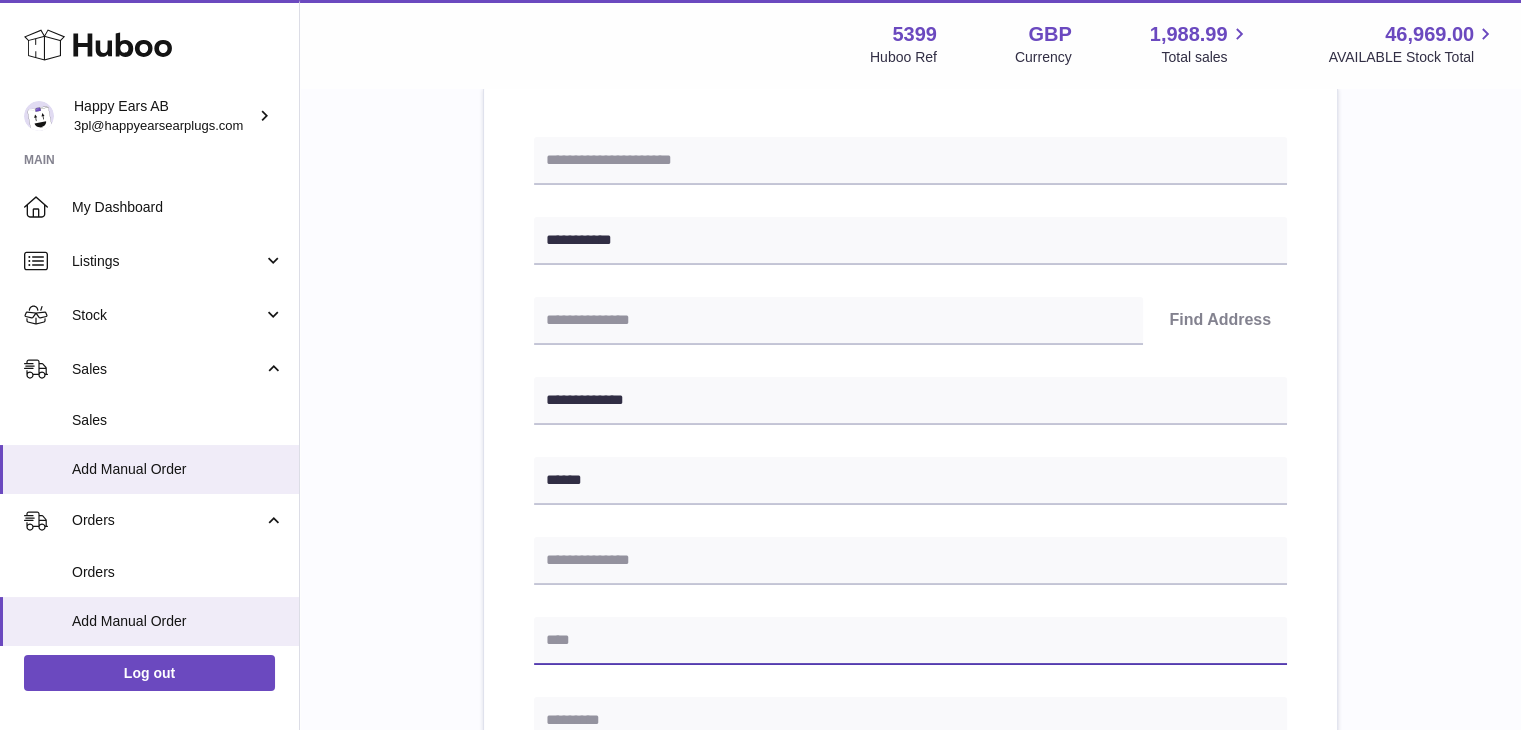 click at bounding box center [910, 641] 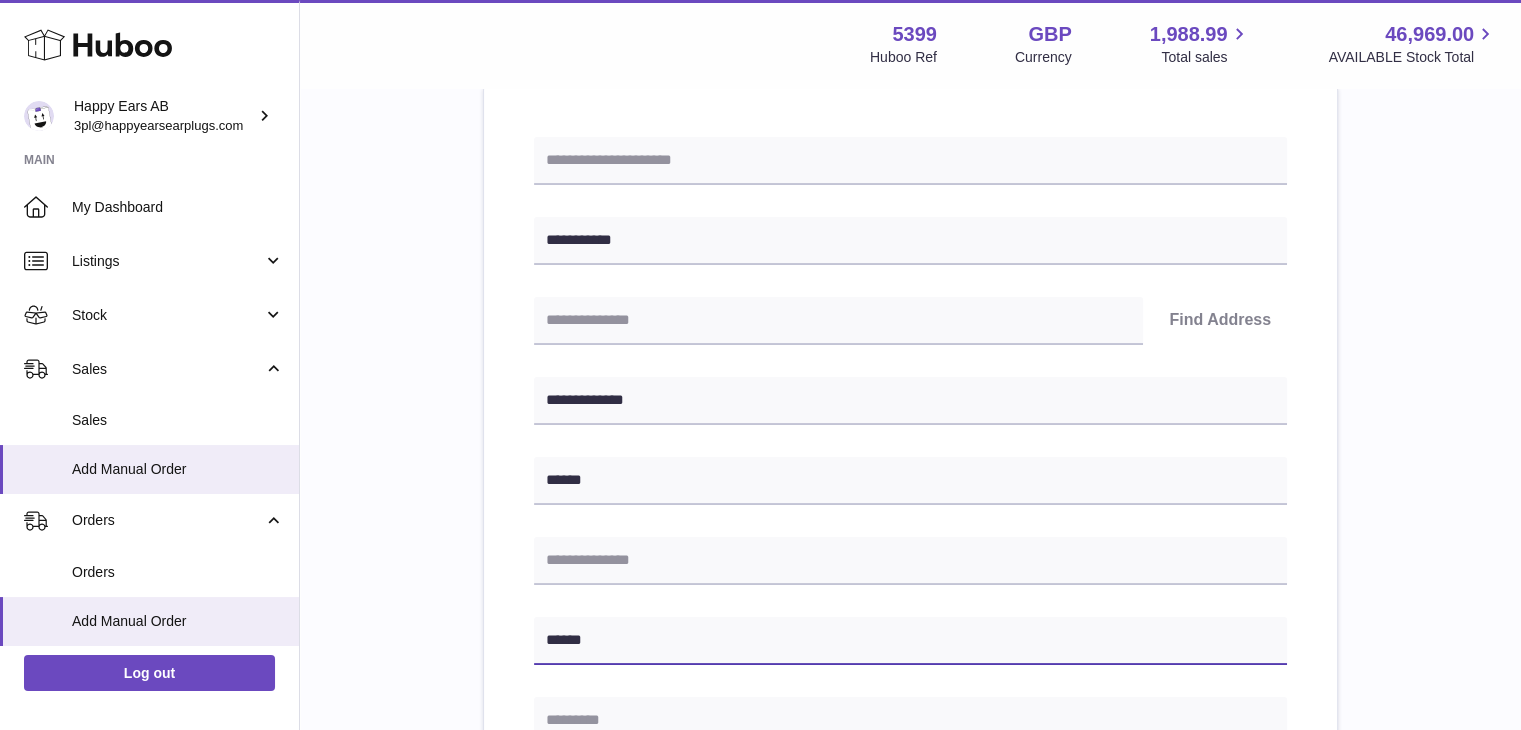 type on "******" 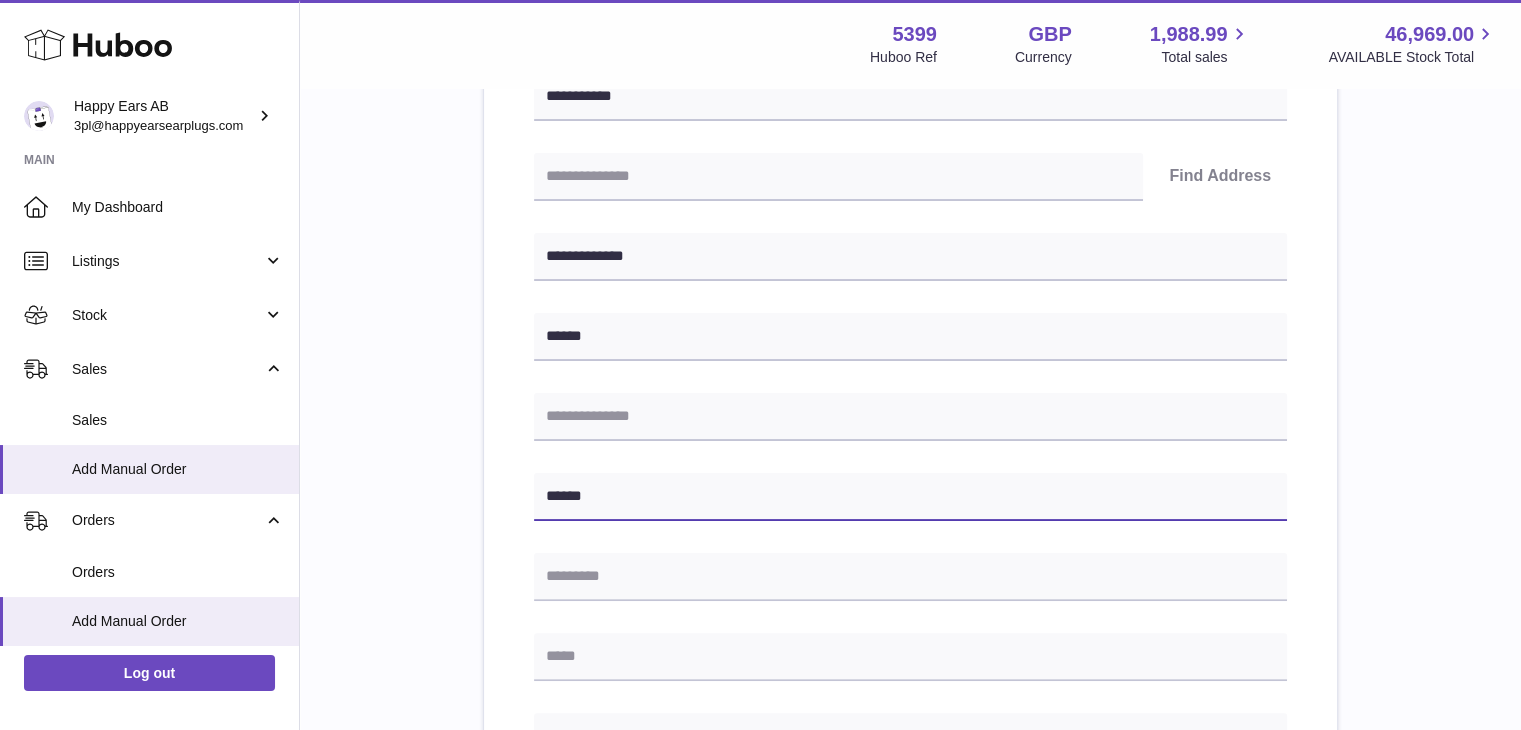 scroll, scrollTop: 391, scrollLeft: 0, axis: vertical 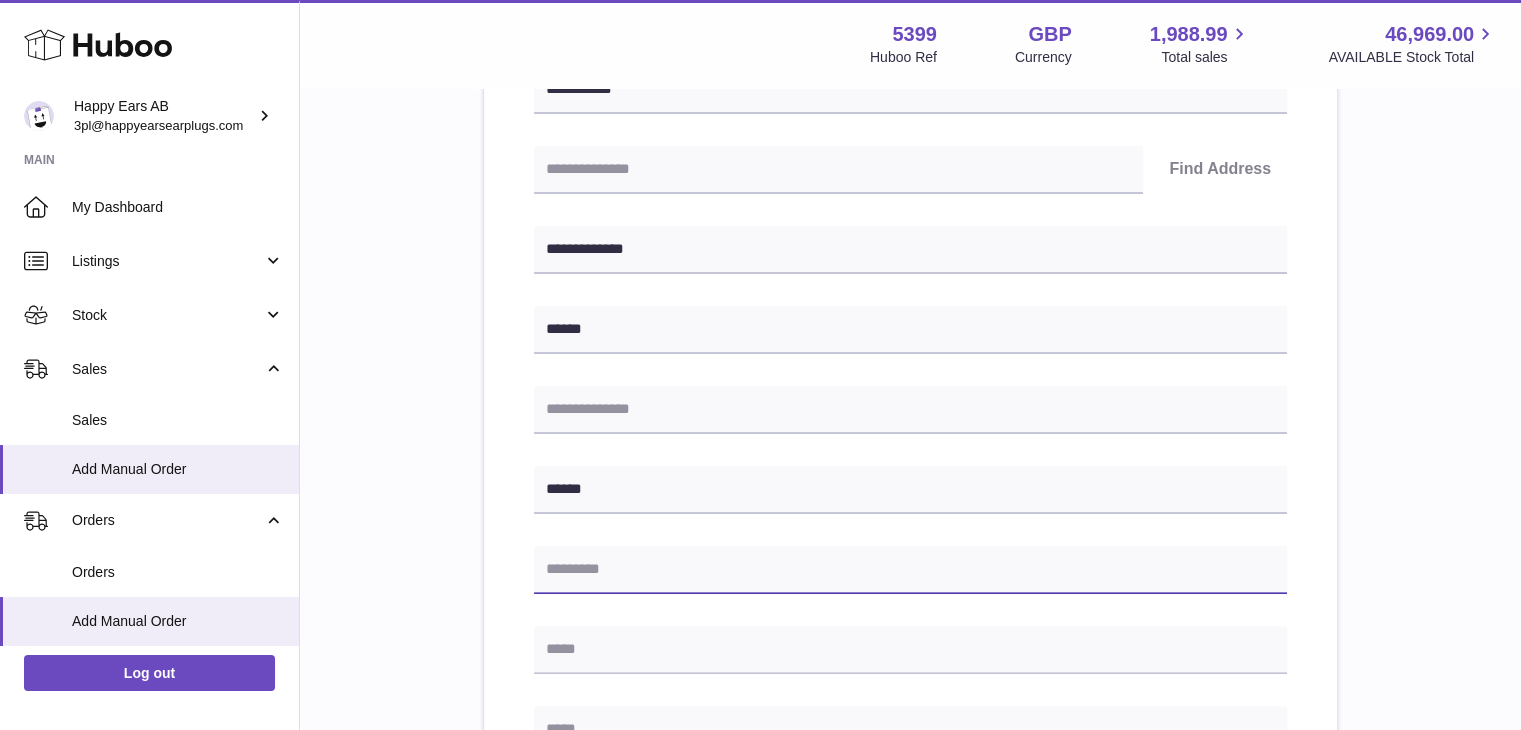 click at bounding box center [910, 570] 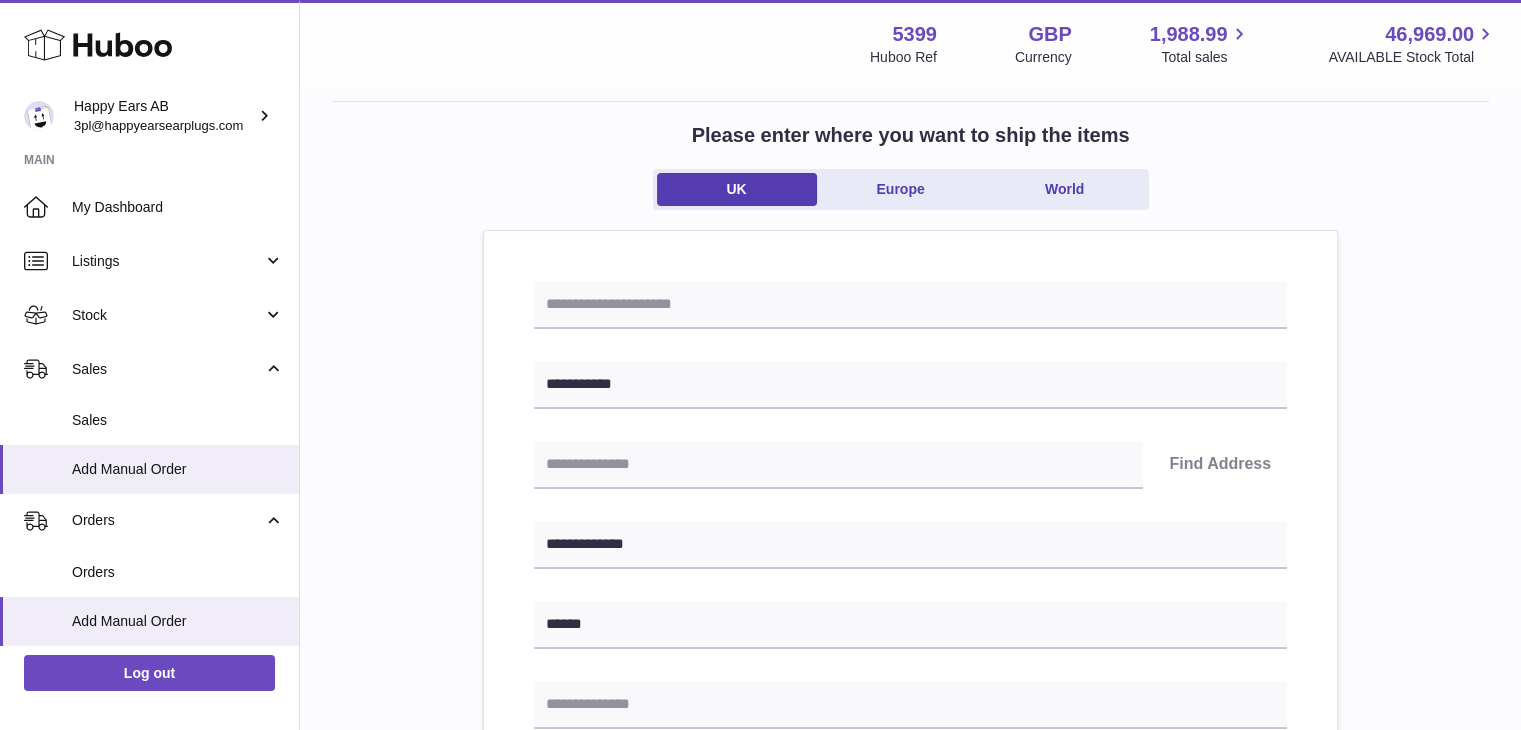scroll, scrollTop: 95, scrollLeft: 0, axis: vertical 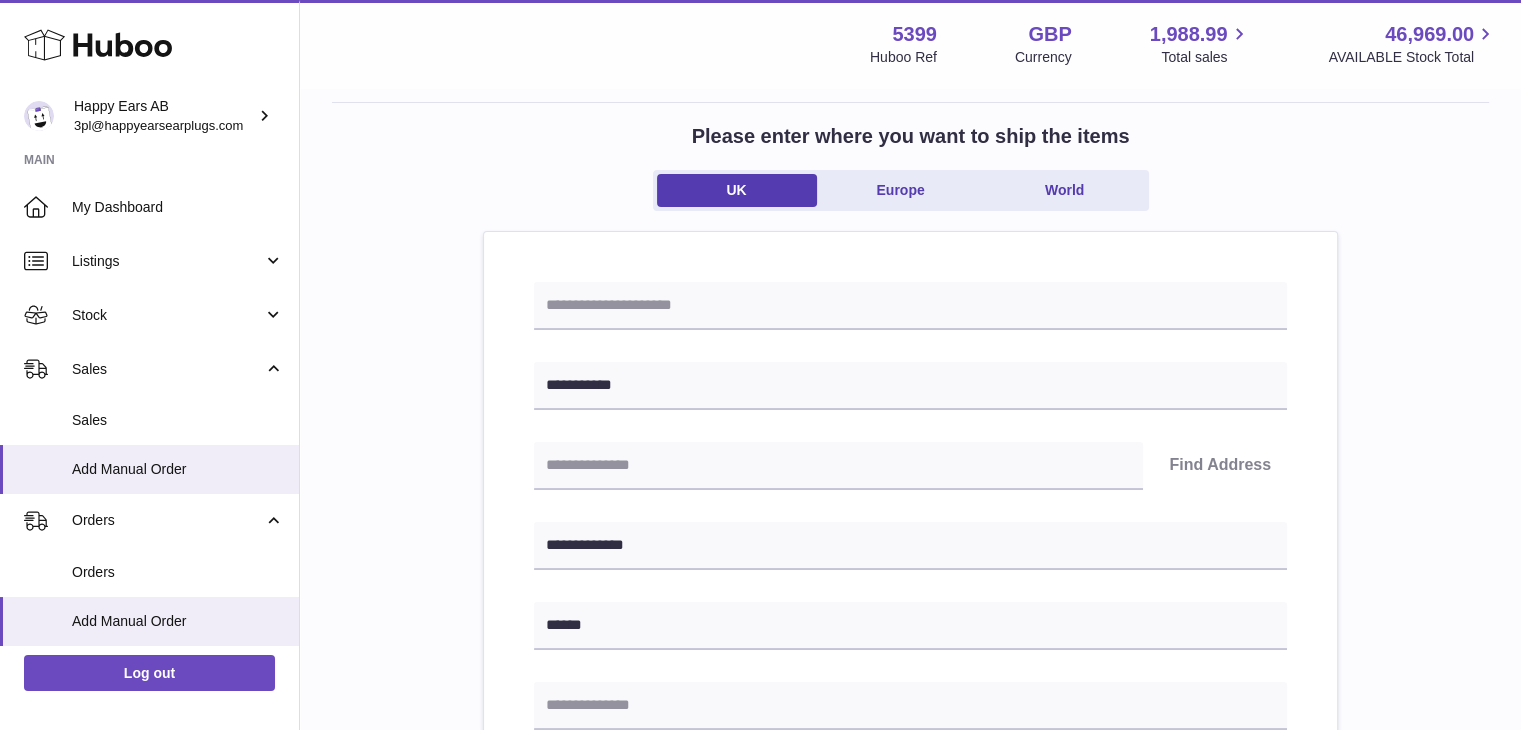 type on "********" 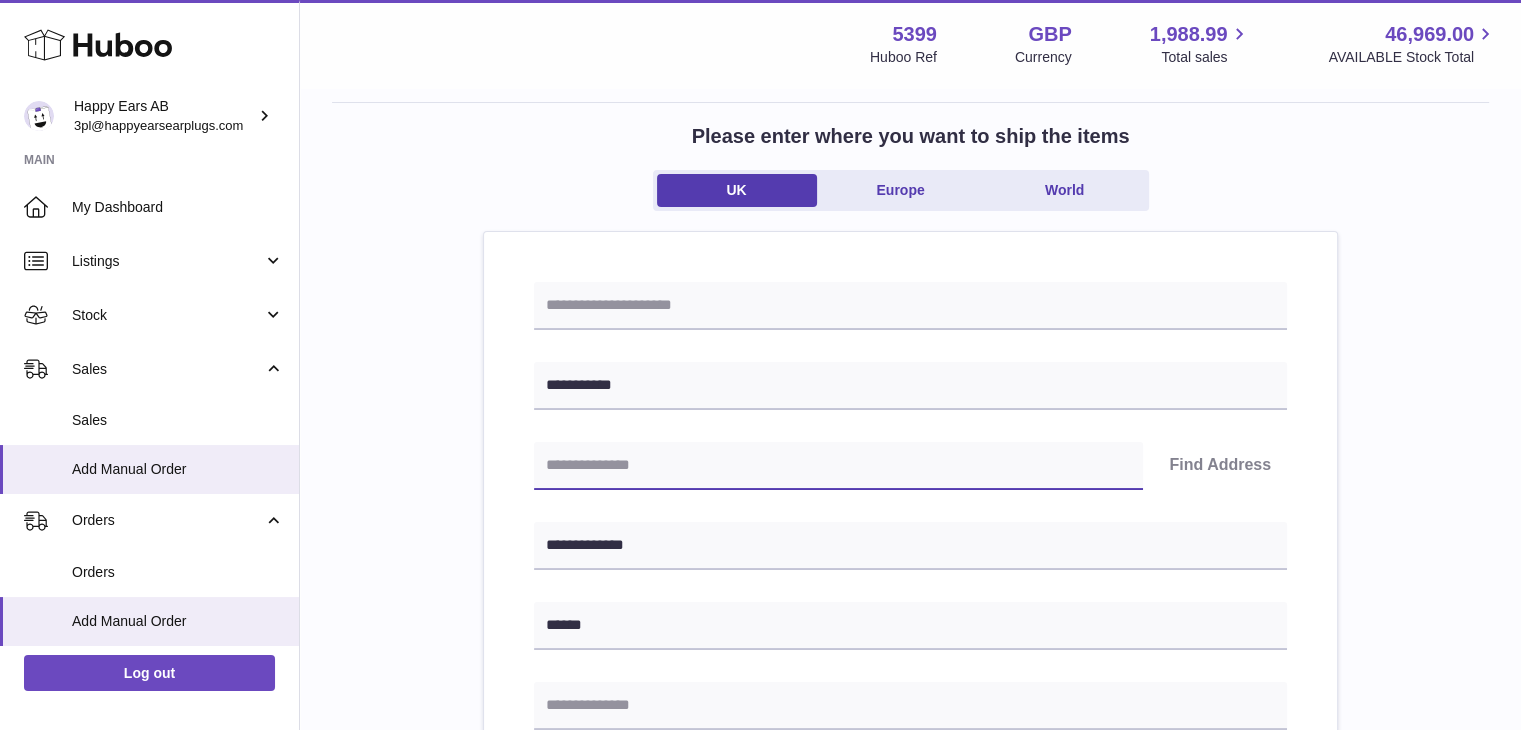 click at bounding box center (838, 466) 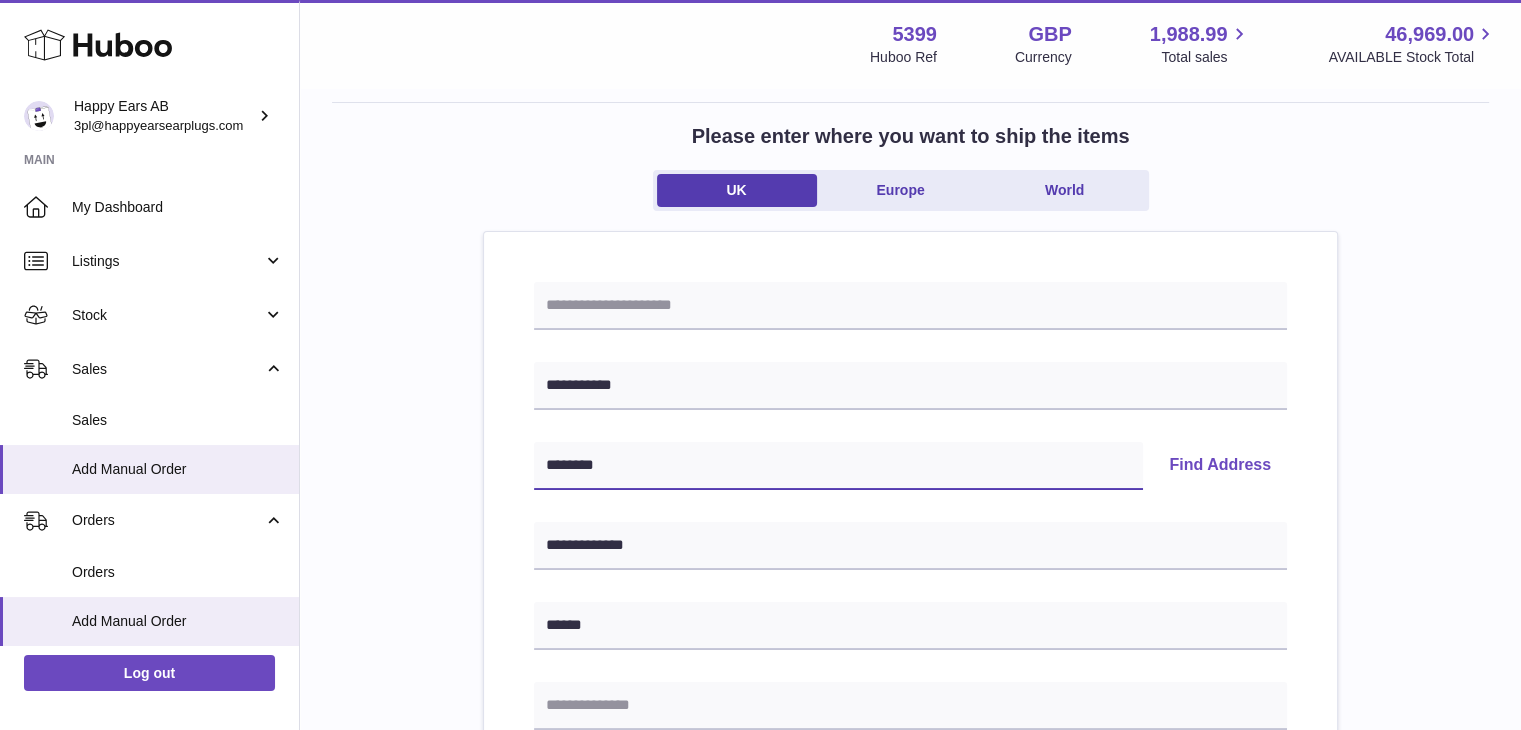 type on "********" 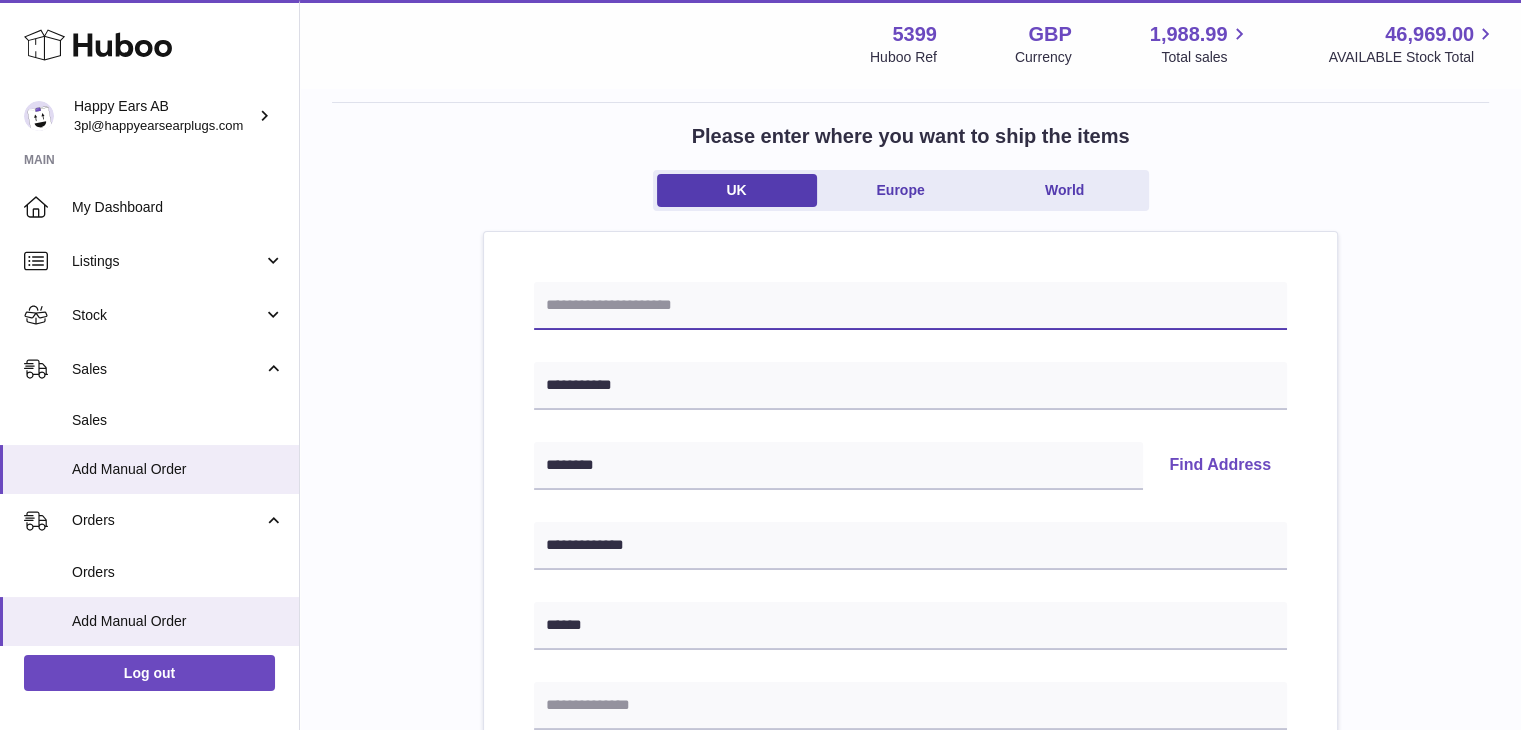 click at bounding box center (910, 306) 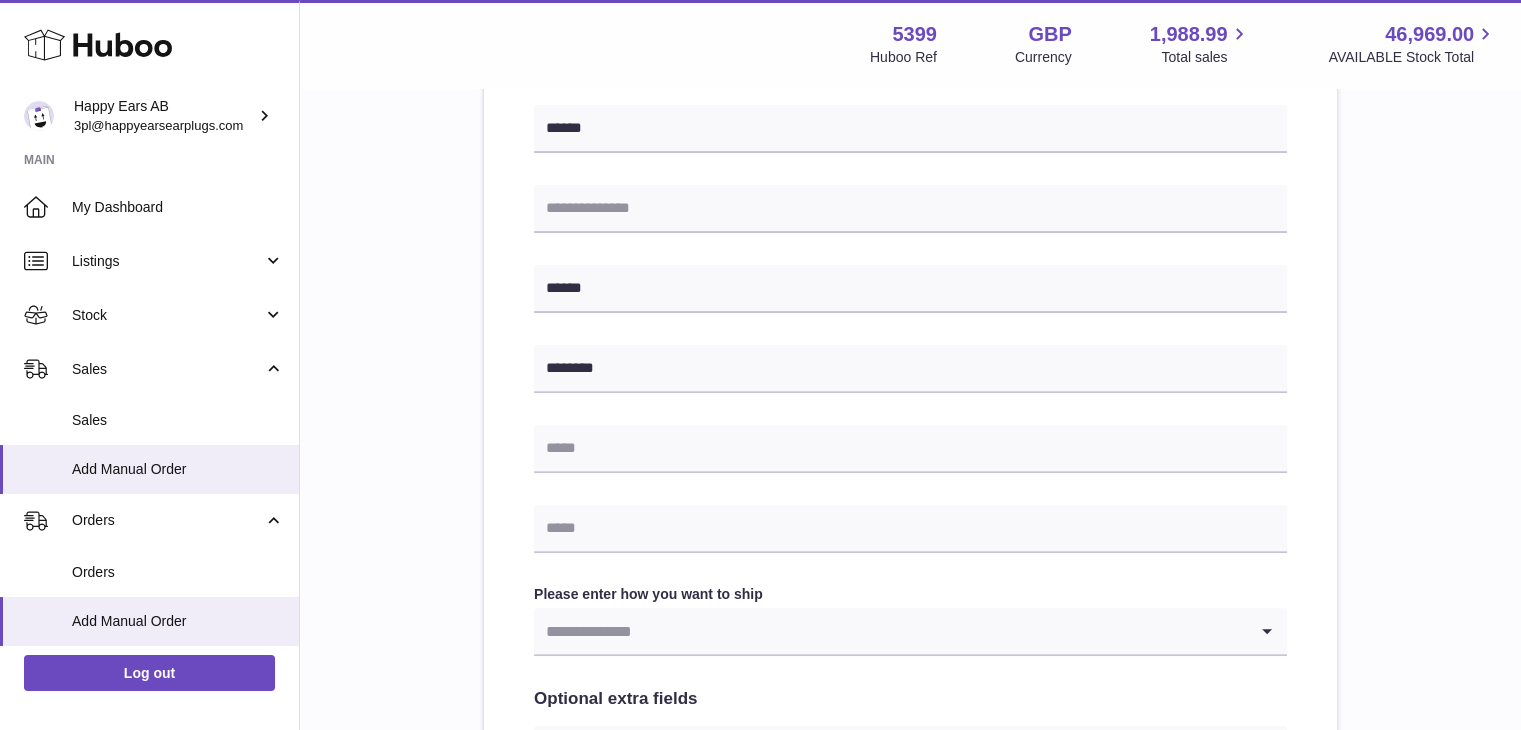 scroll, scrollTop: 595, scrollLeft: 0, axis: vertical 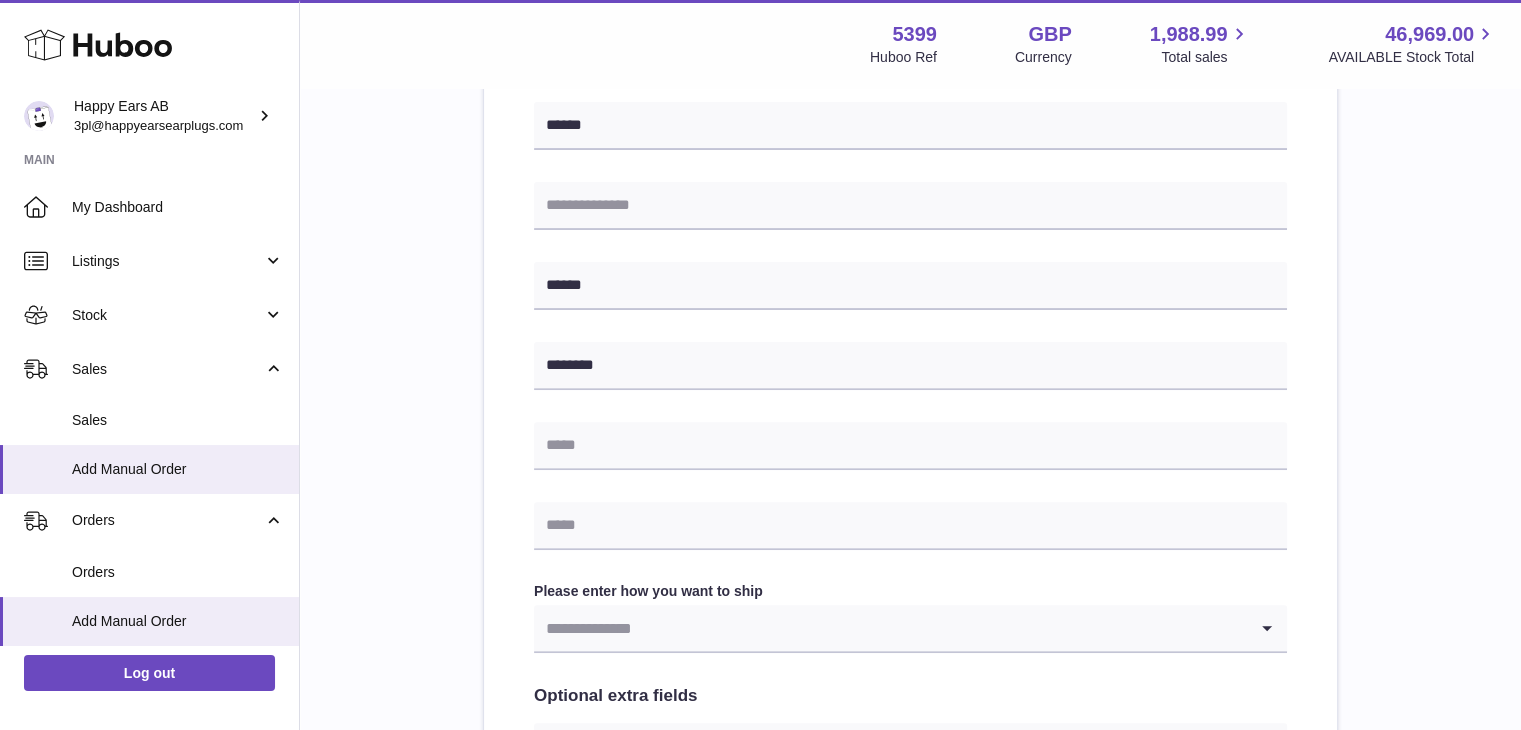 type on "*******" 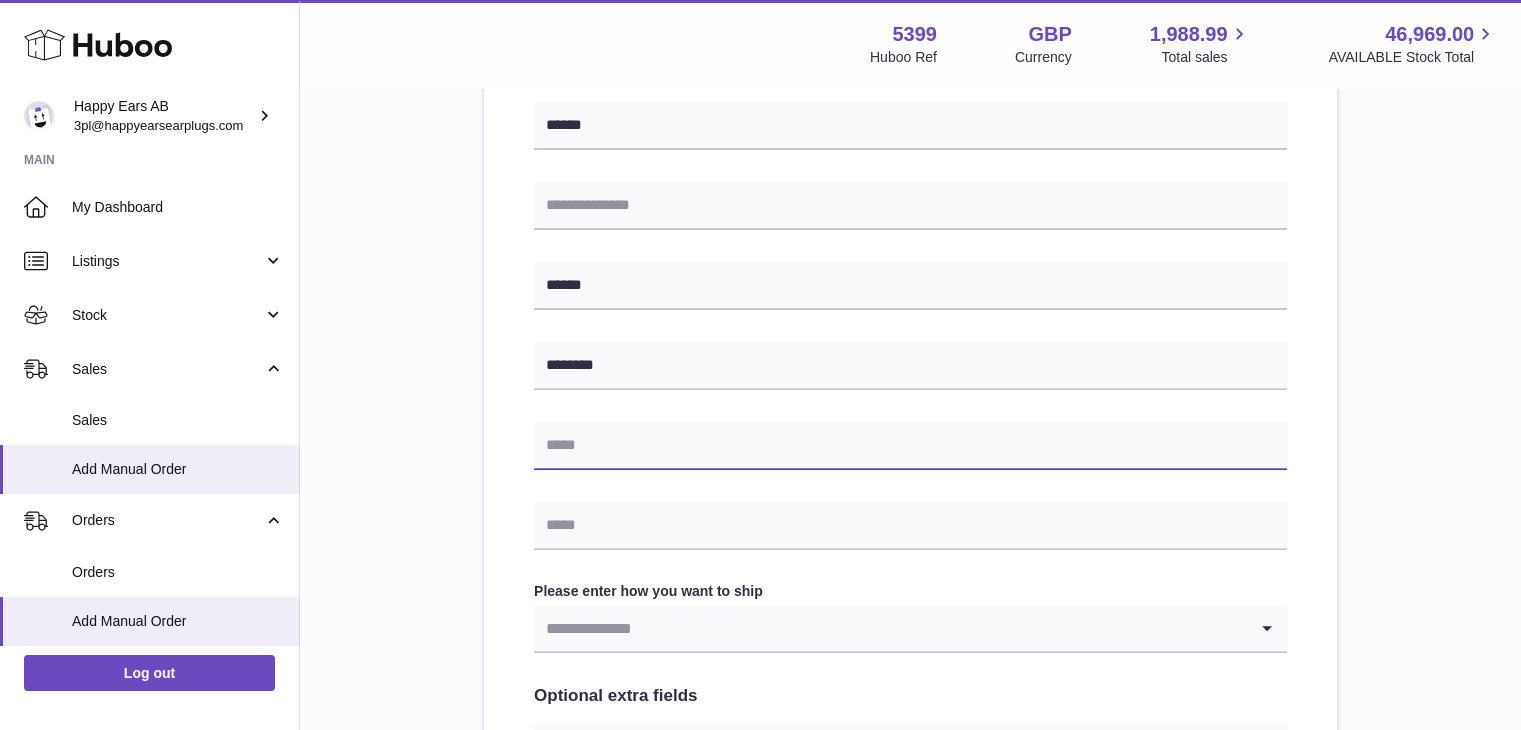 click at bounding box center [910, 446] 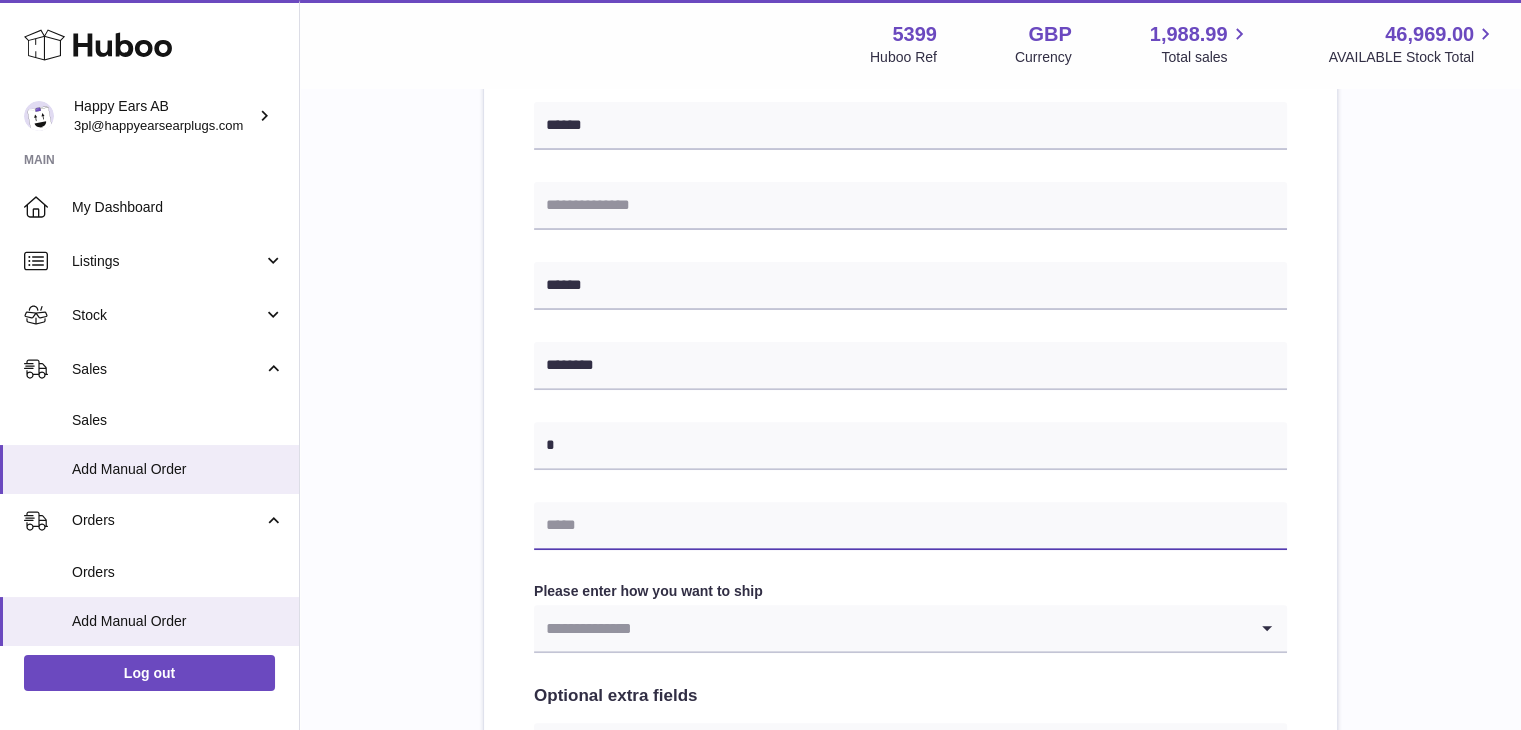 click at bounding box center (910, 526) 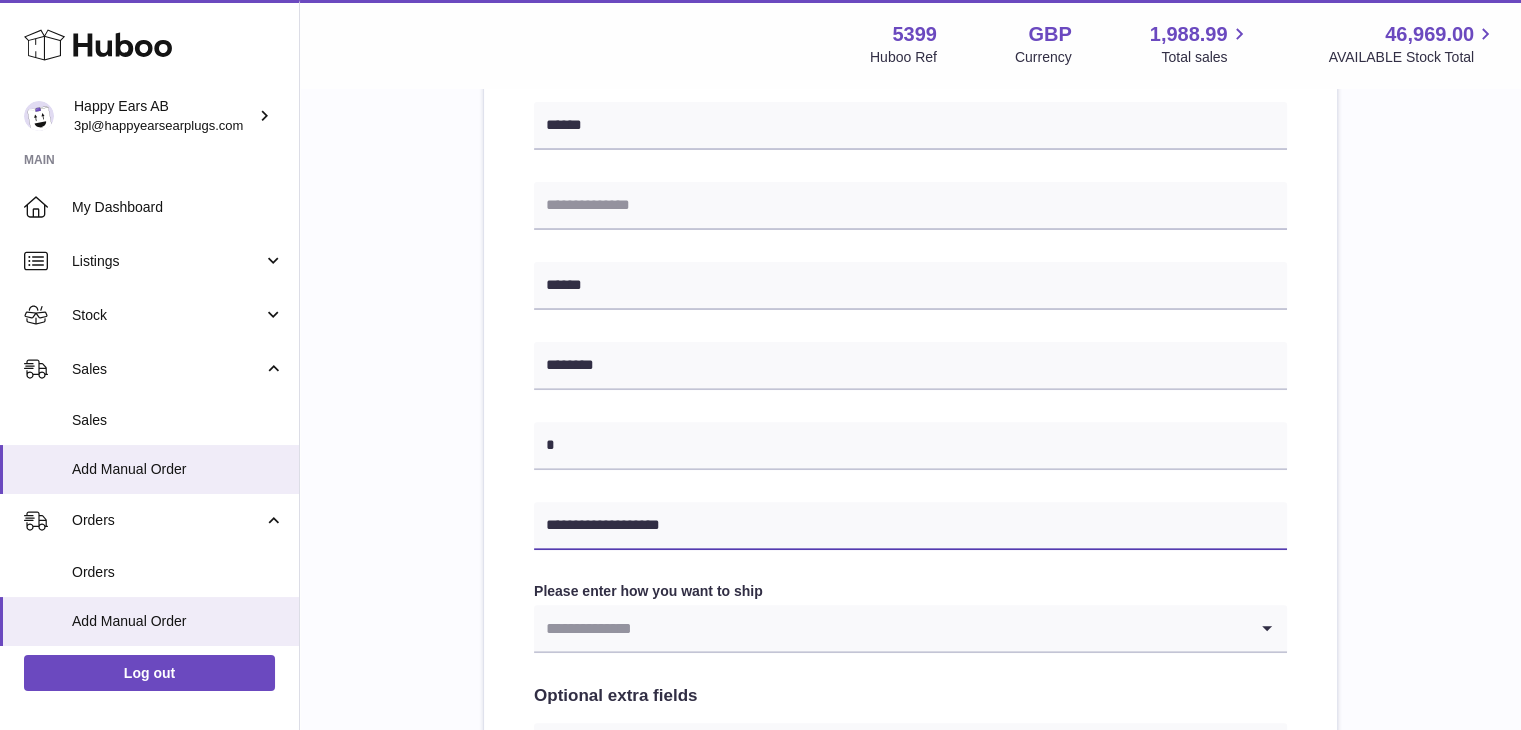 type on "**********" 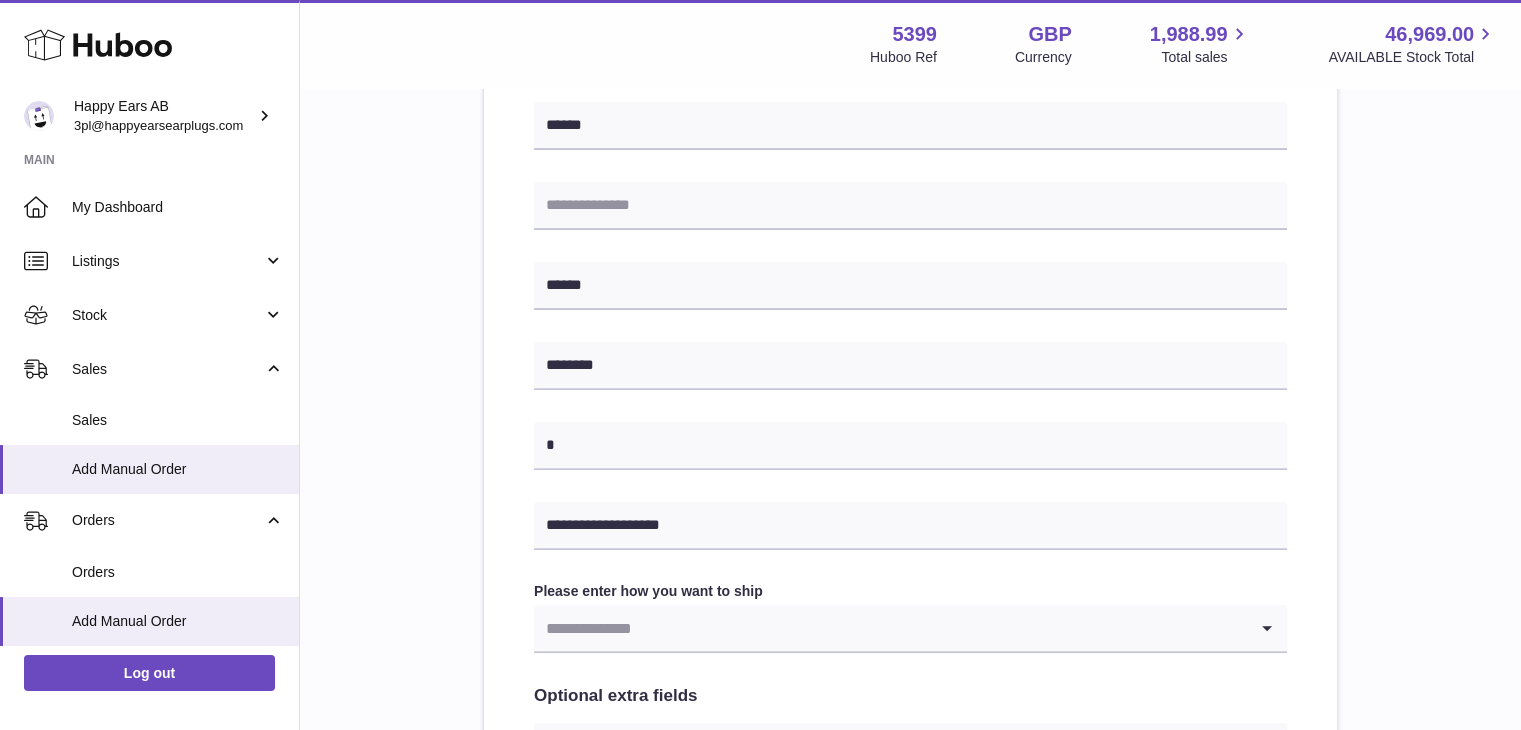 click at bounding box center (890, 628) 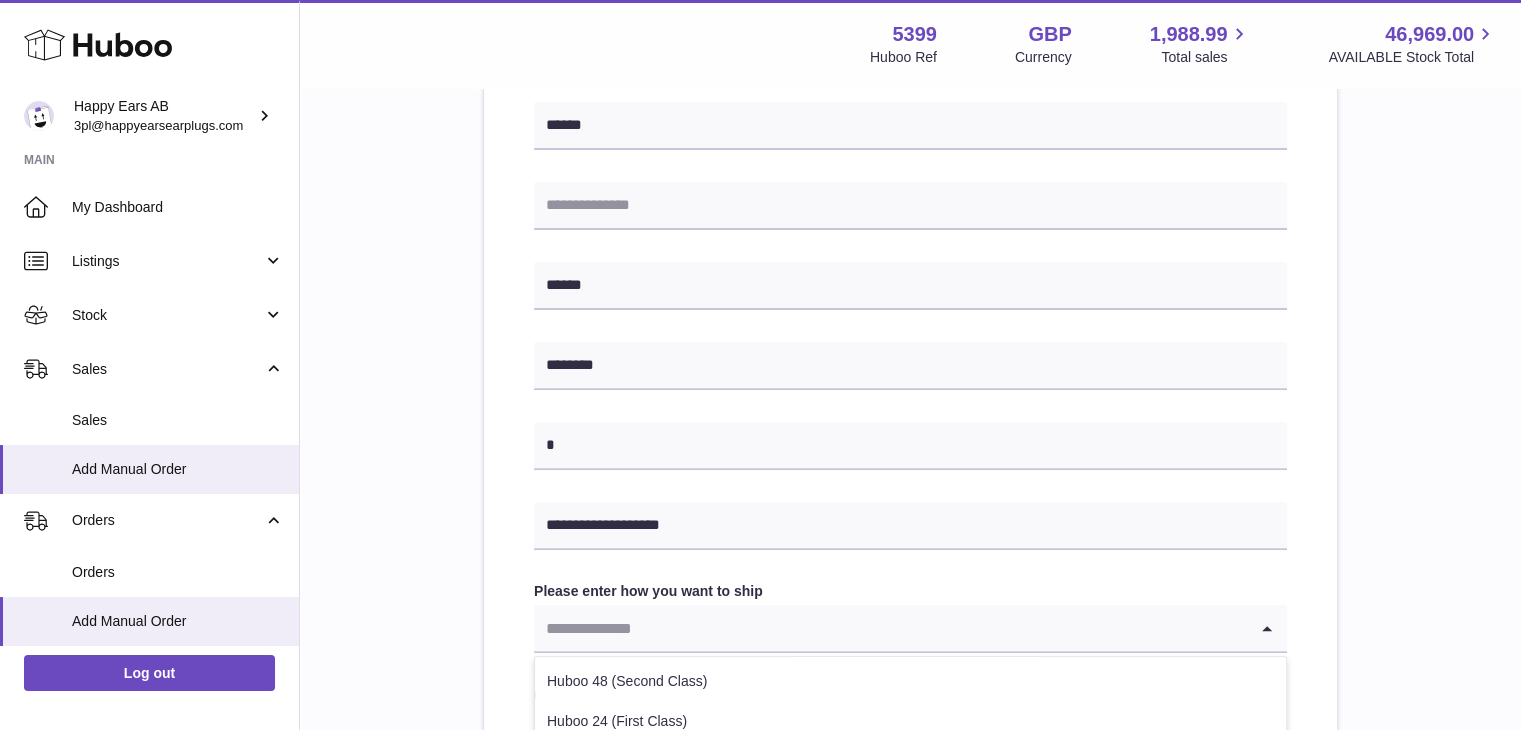 click on "Huboo 48 (Second Class)" at bounding box center (910, 682) 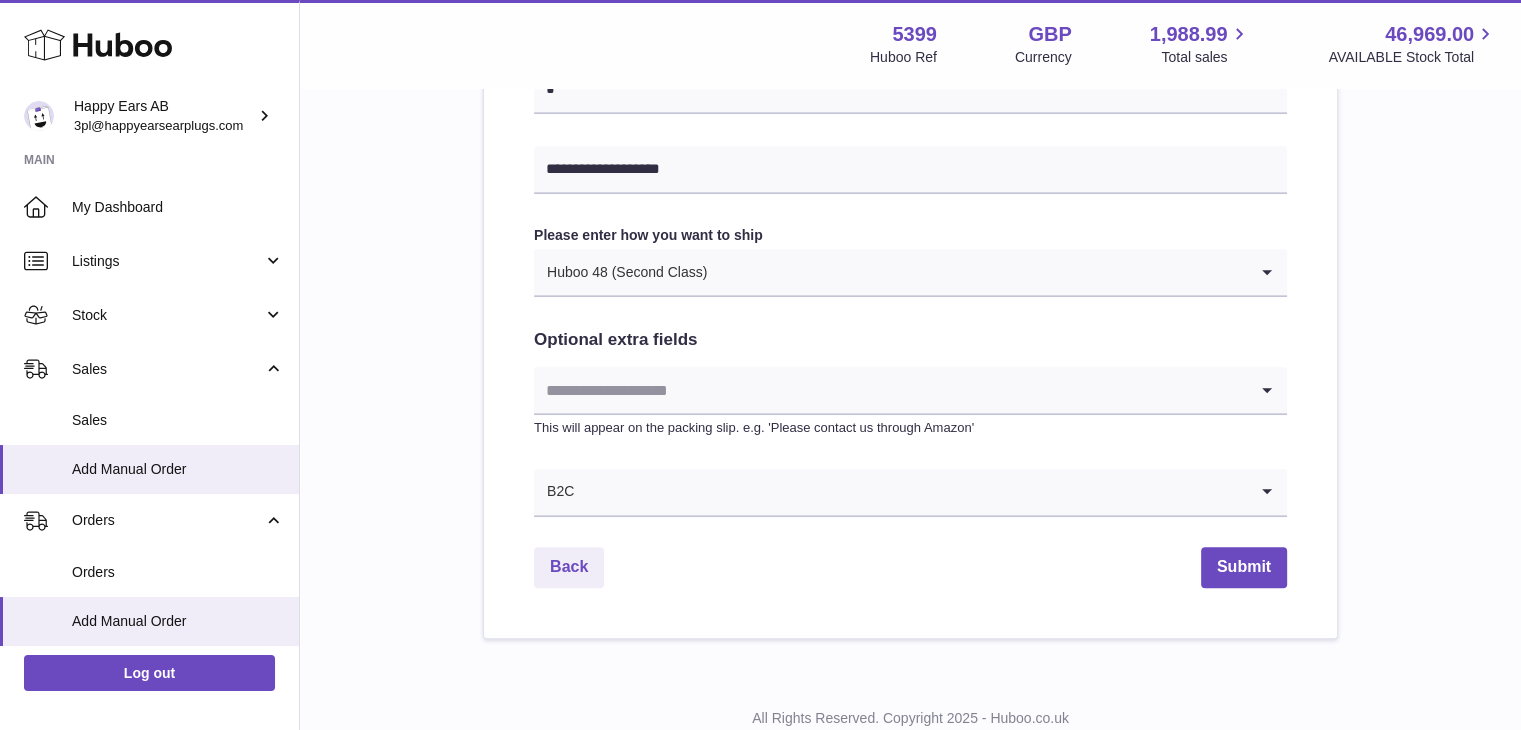 scroll, scrollTop: 1017, scrollLeft: 0, axis: vertical 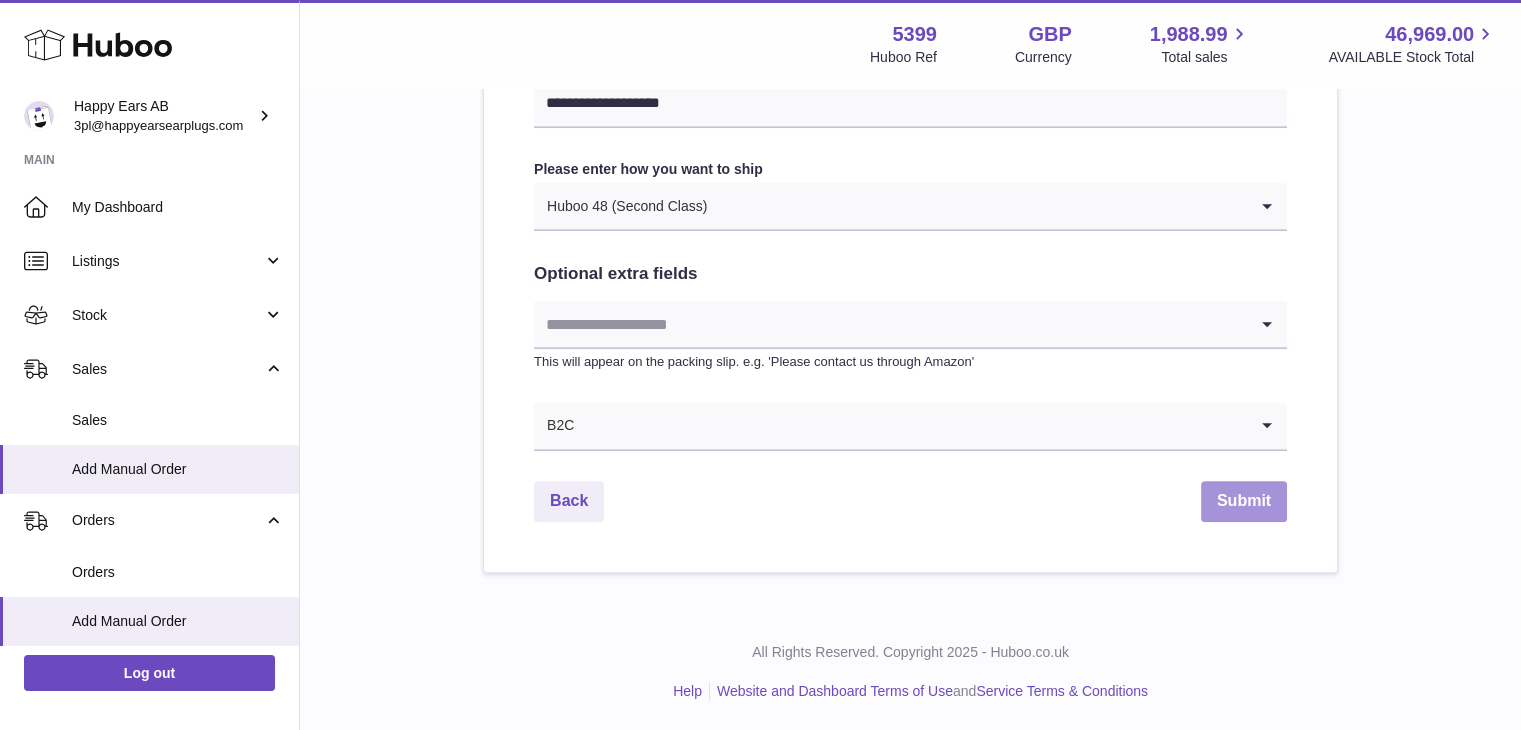click on "Submit" at bounding box center (1244, 501) 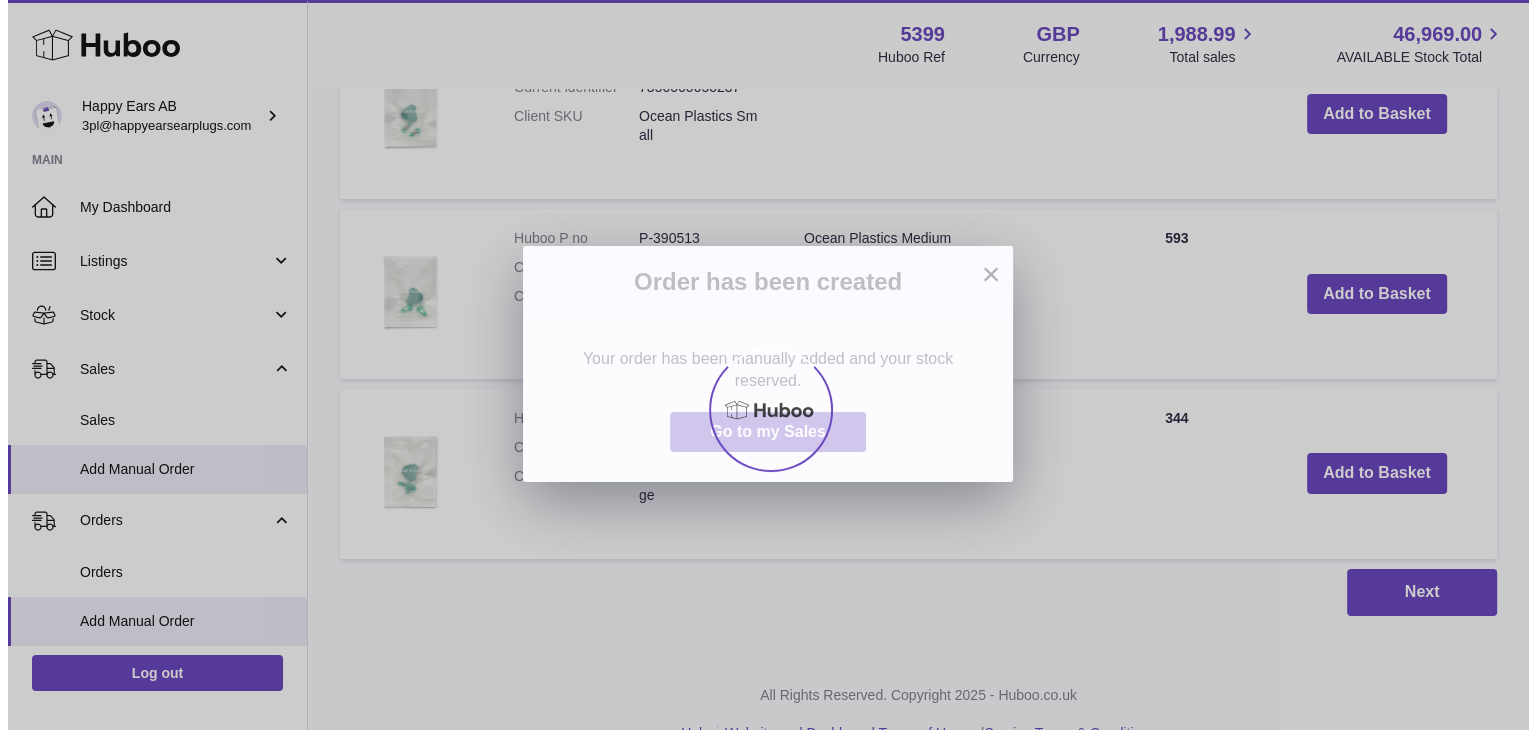 scroll, scrollTop: 0, scrollLeft: 0, axis: both 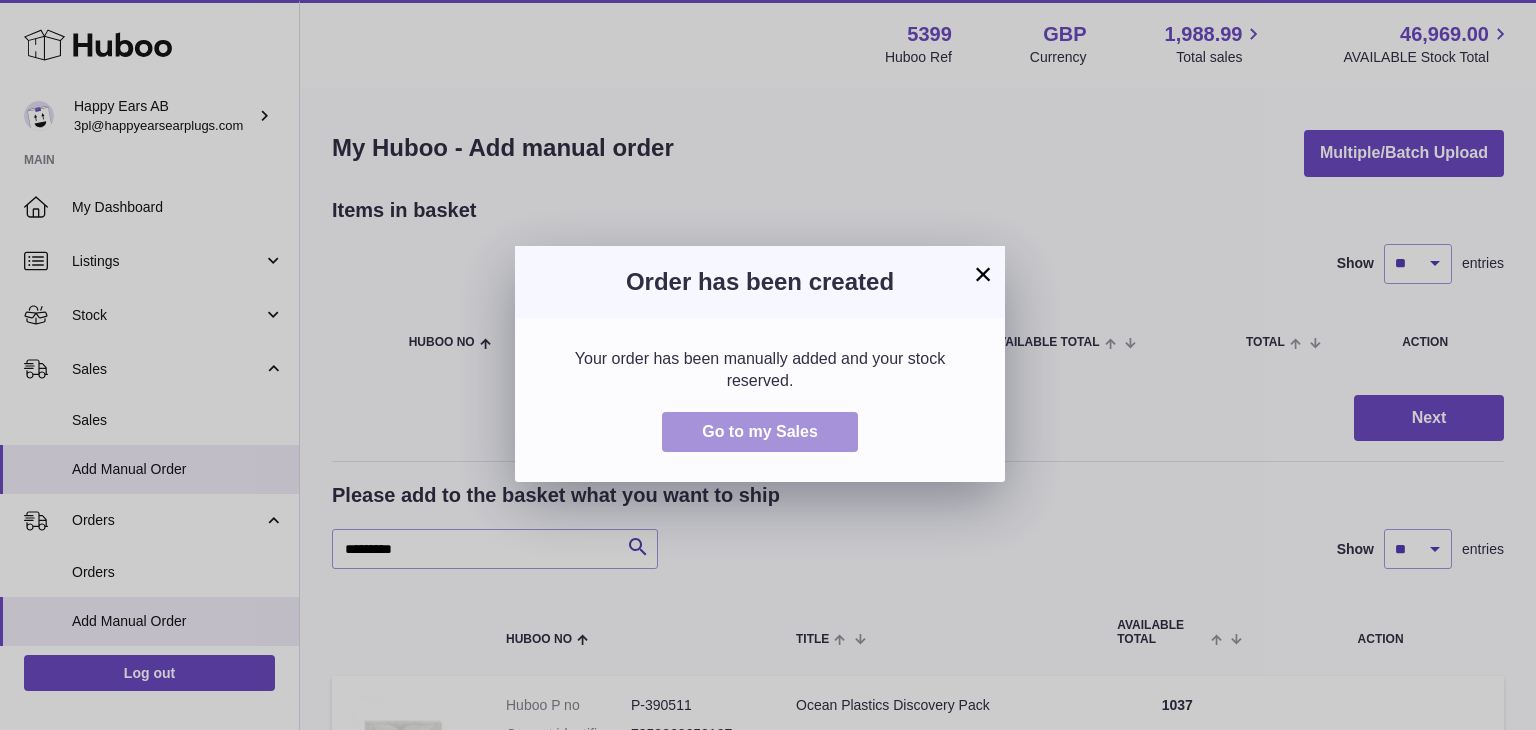 click on "Go to my Sales" at bounding box center [760, 431] 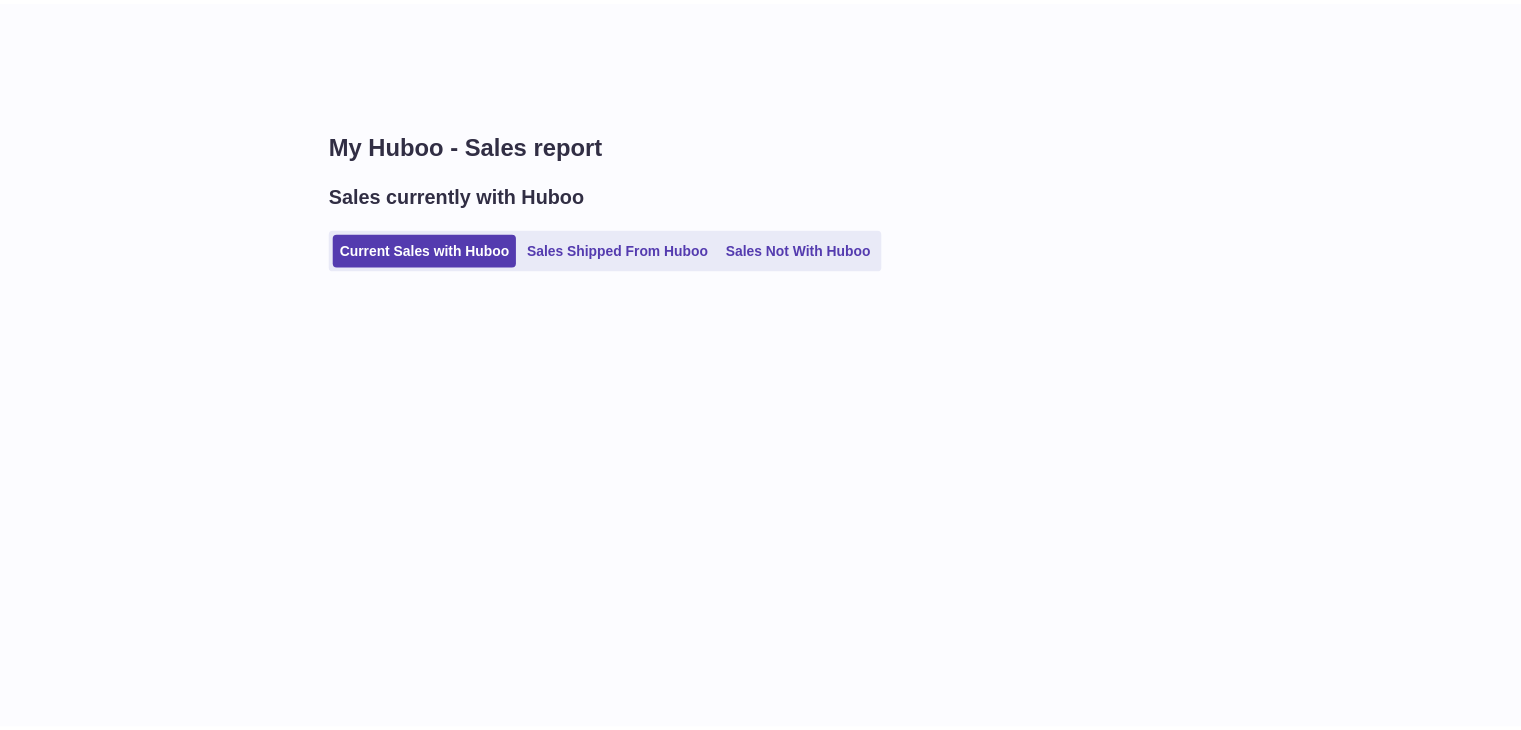 scroll, scrollTop: 0, scrollLeft: 0, axis: both 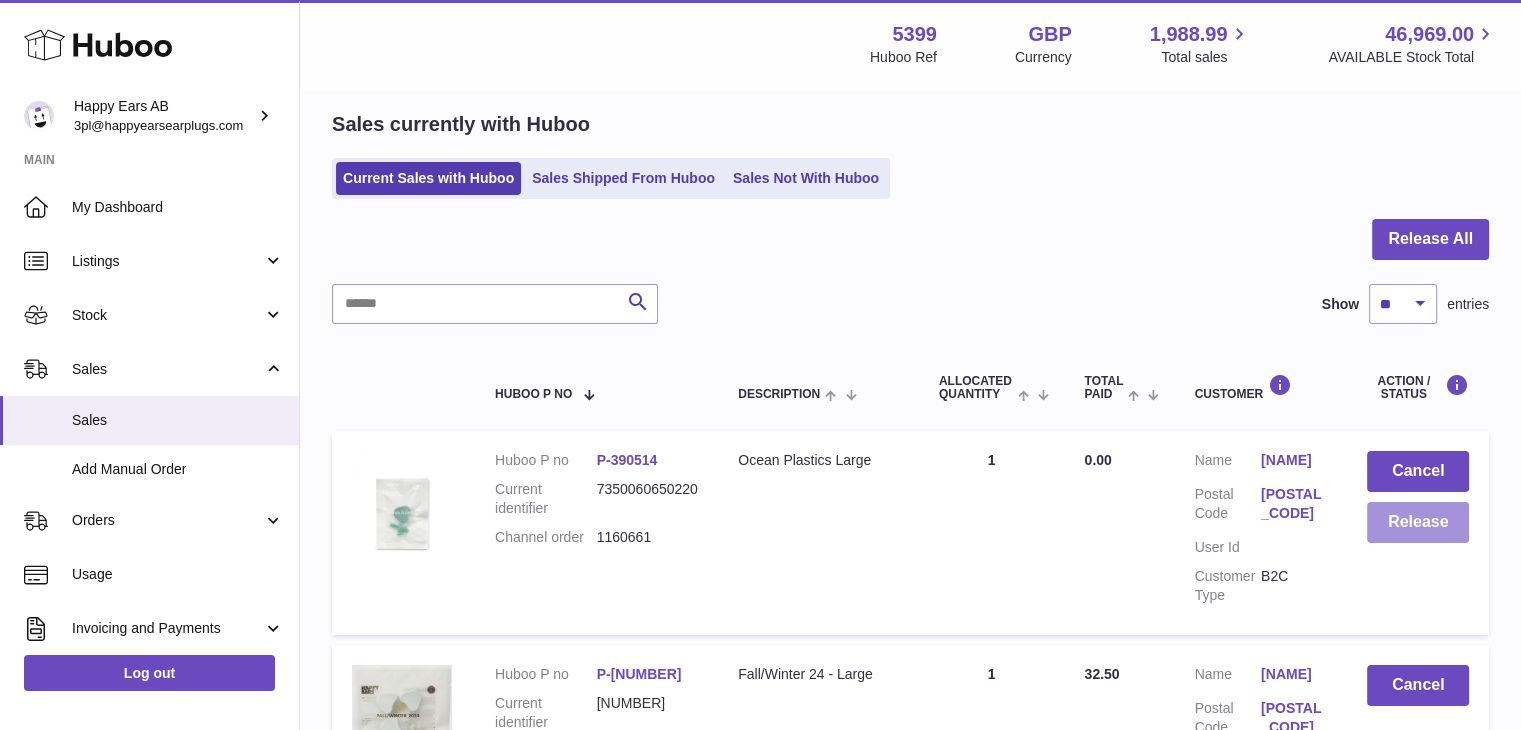 click on "Release" at bounding box center (1418, 522) 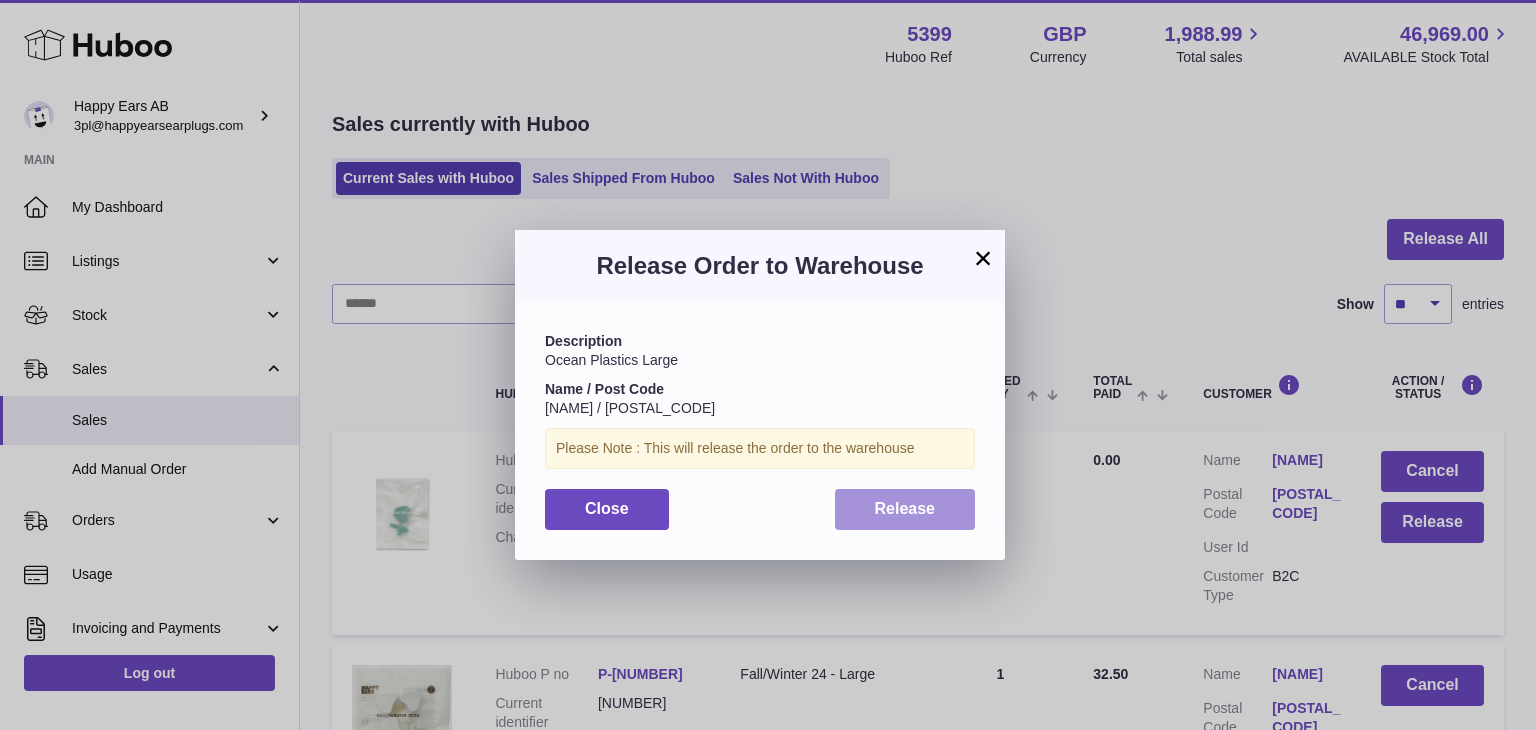 click on "Release" at bounding box center [905, 508] 